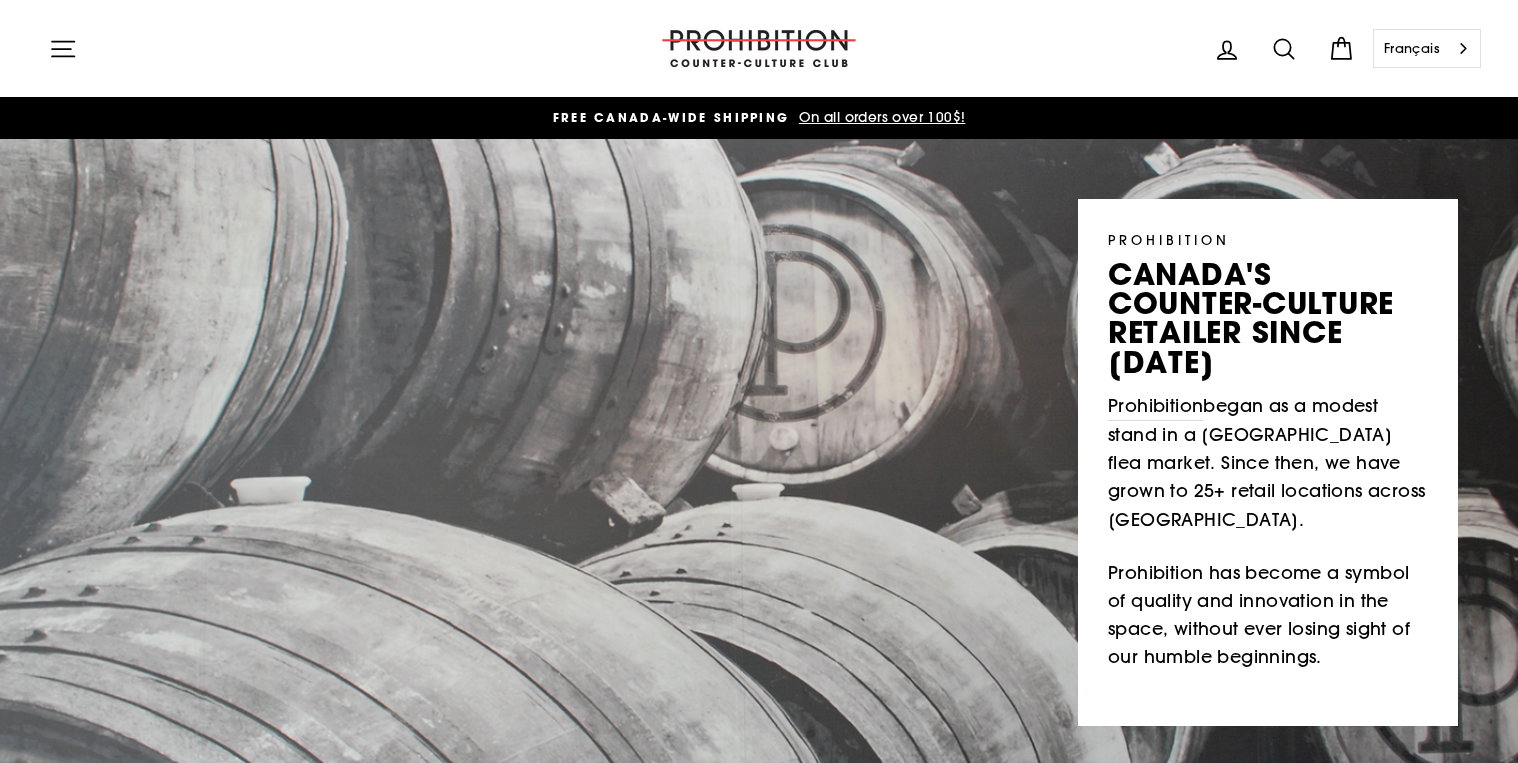 scroll, scrollTop: 0, scrollLeft: 0, axis: both 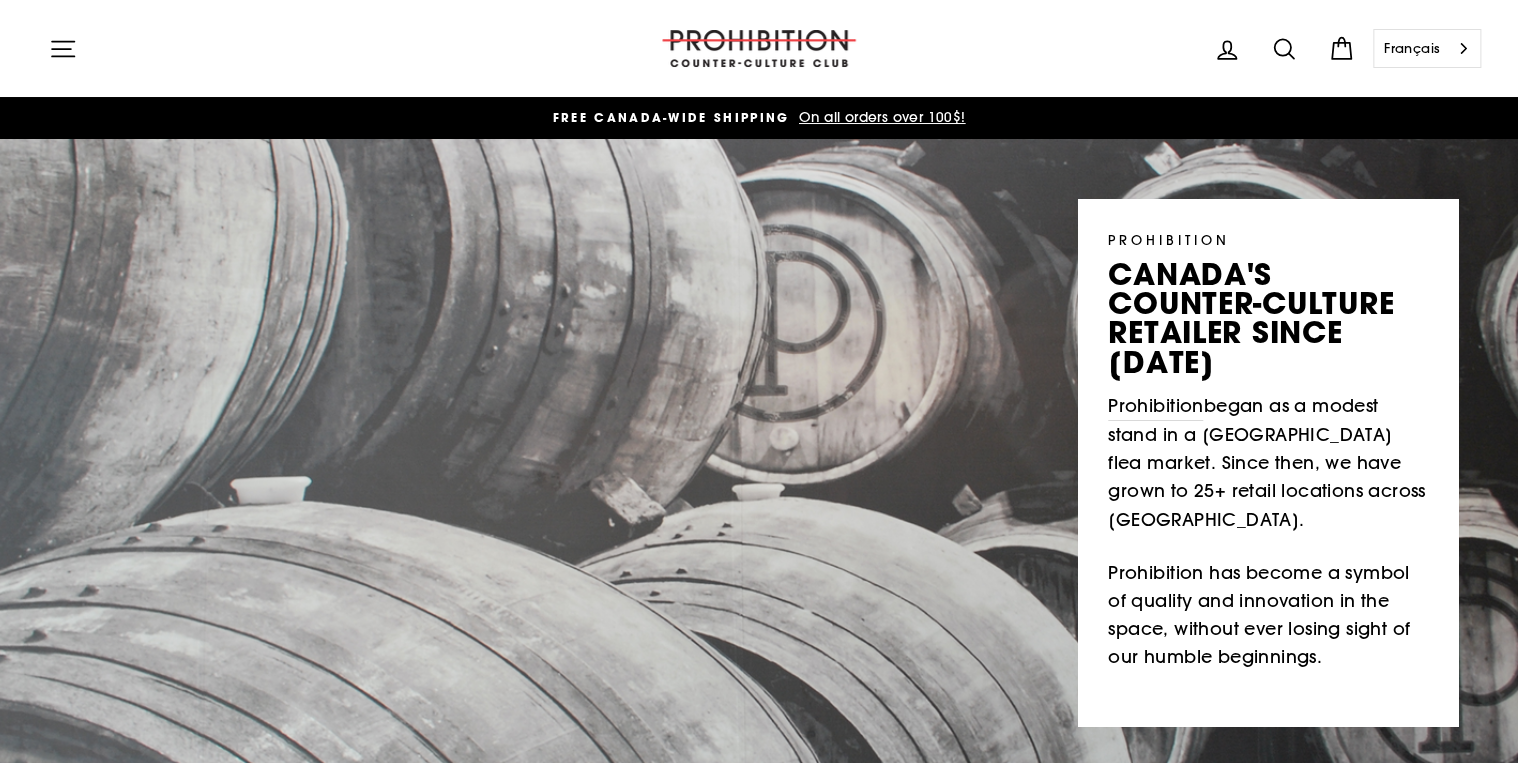 click 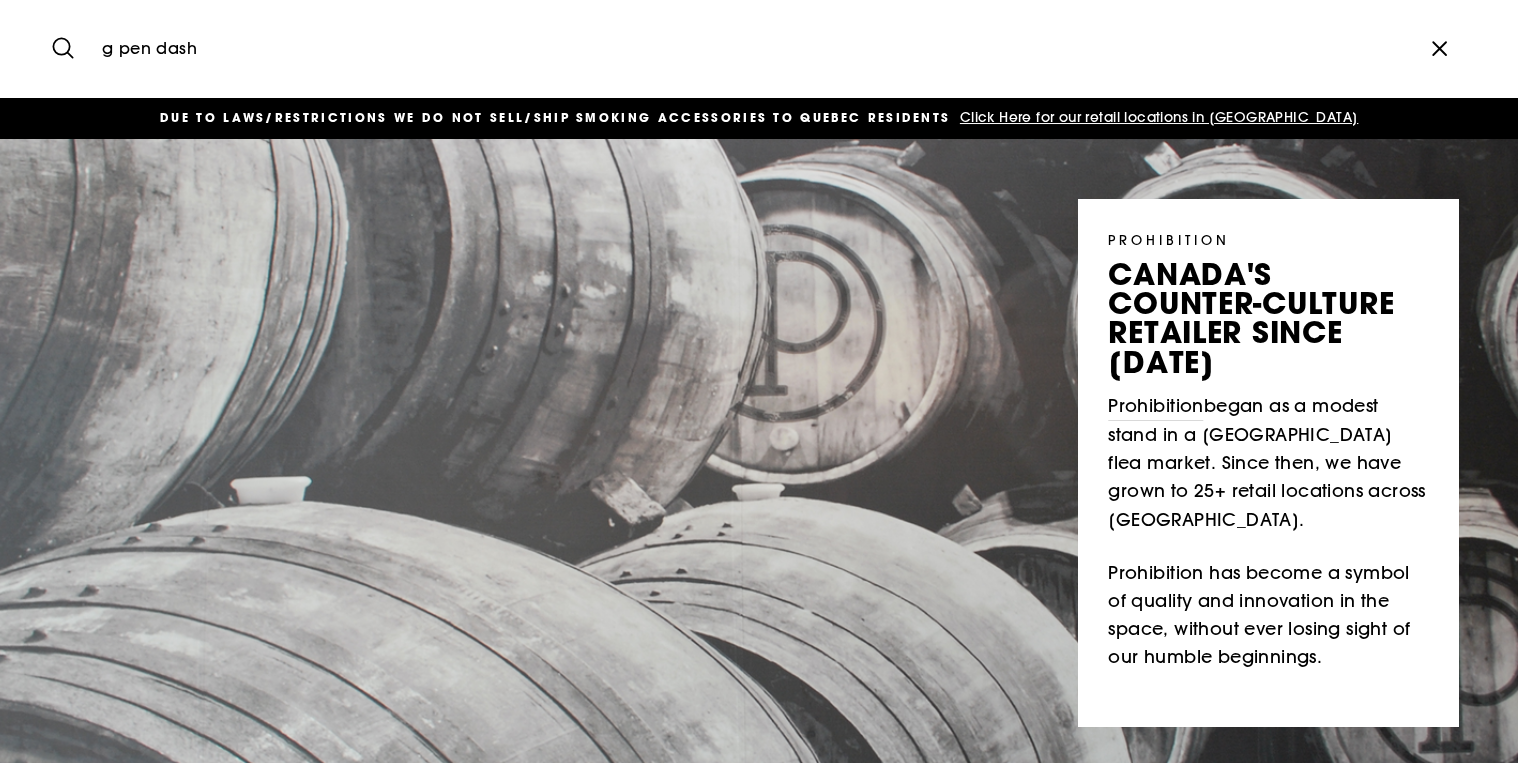 type on "g pen dash" 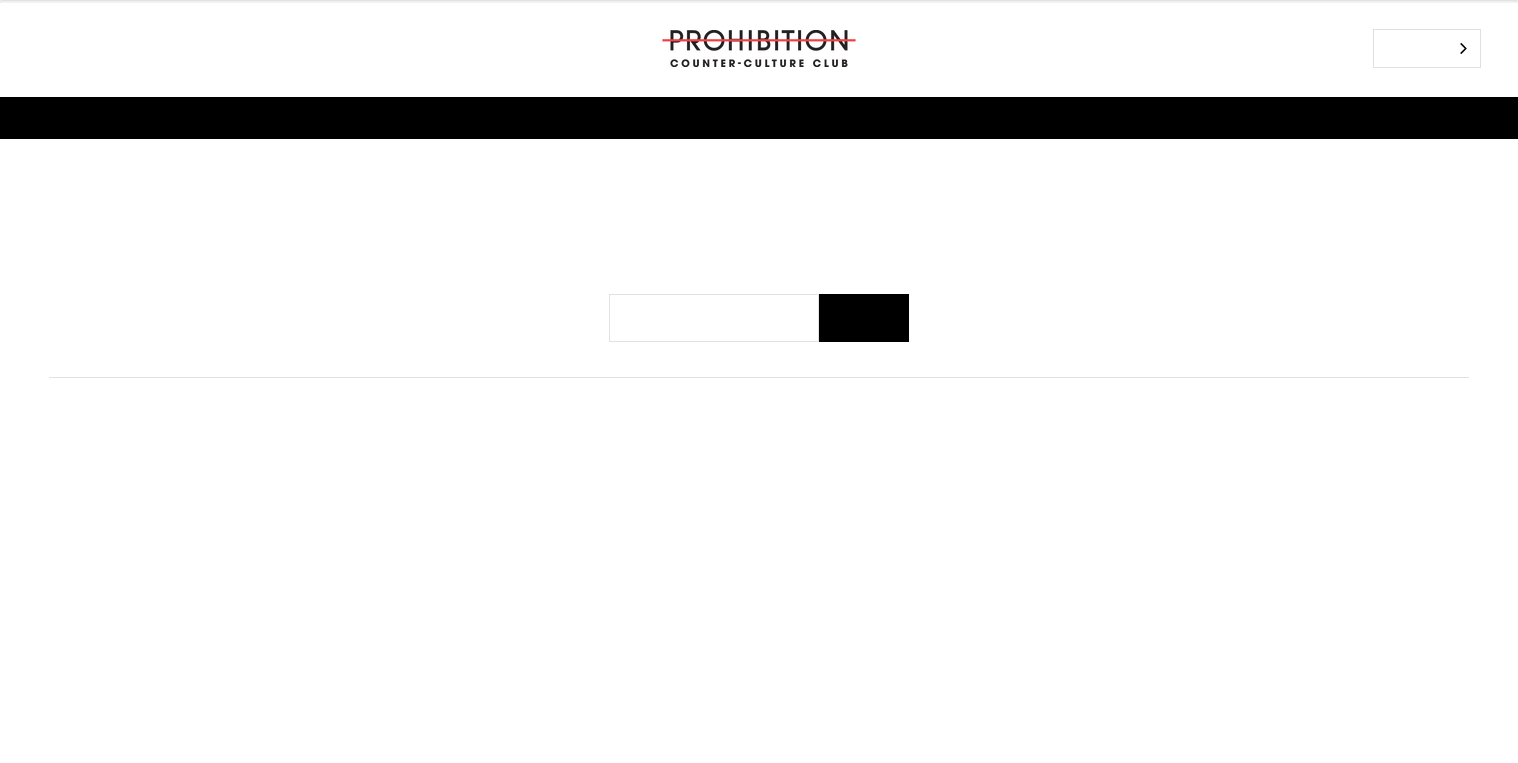 scroll, scrollTop: 0, scrollLeft: 0, axis: both 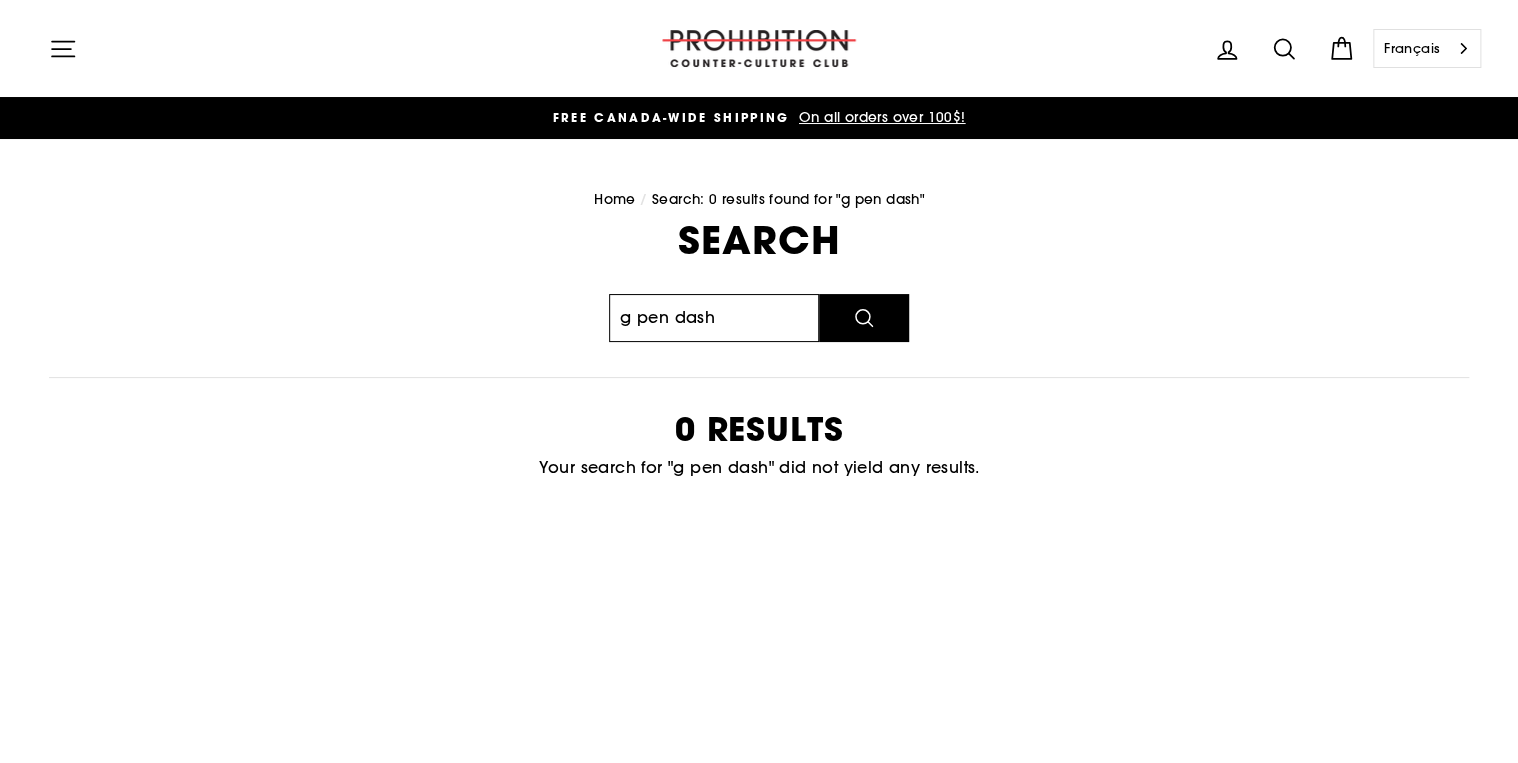drag, startPoint x: 734, startPoint y: 316, endPoint x: 472, endPoint y: 312, distance: 262.03052 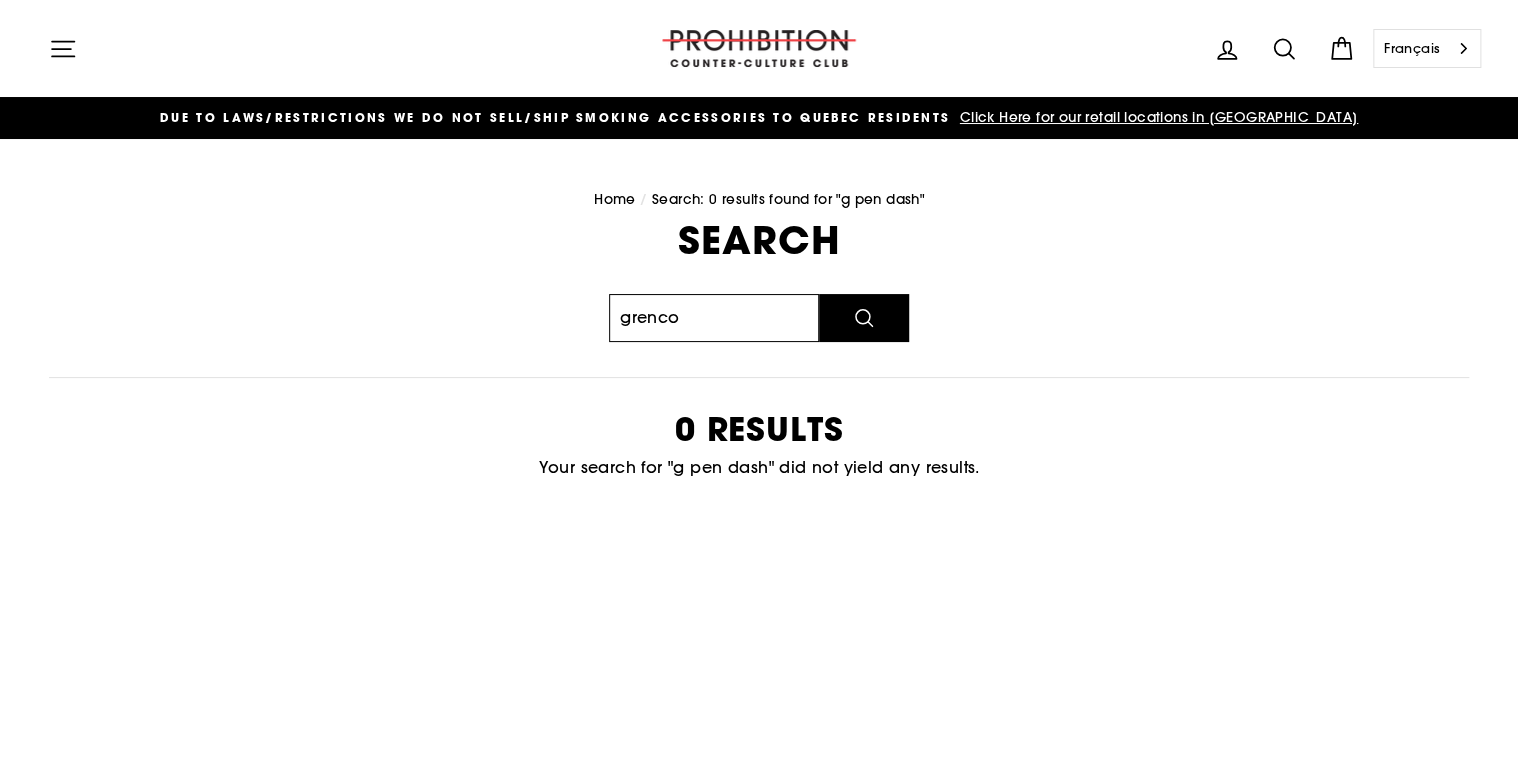 type on "grenco" 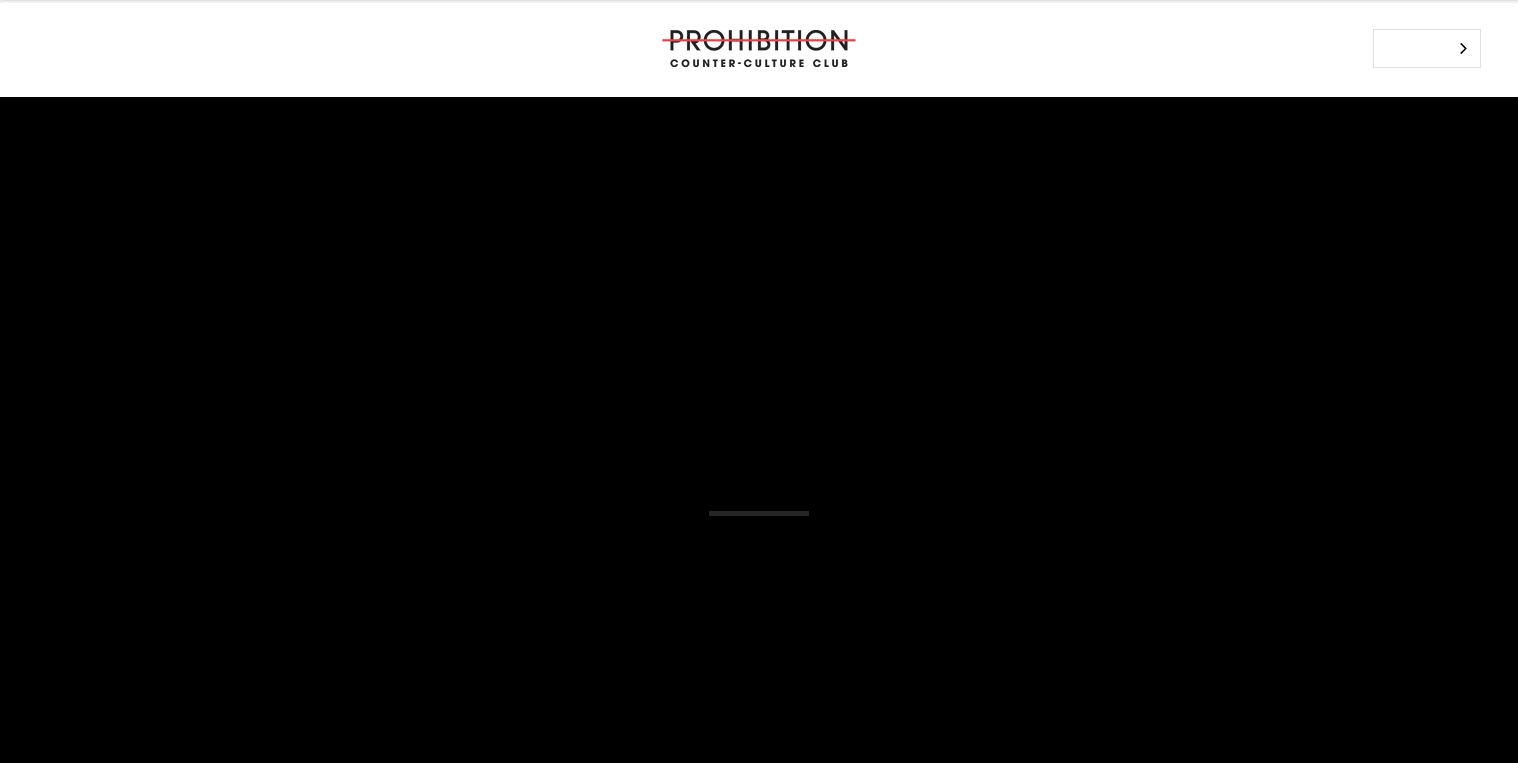scroll, scrollTop: 0, scrollLeft: 0, axis: both 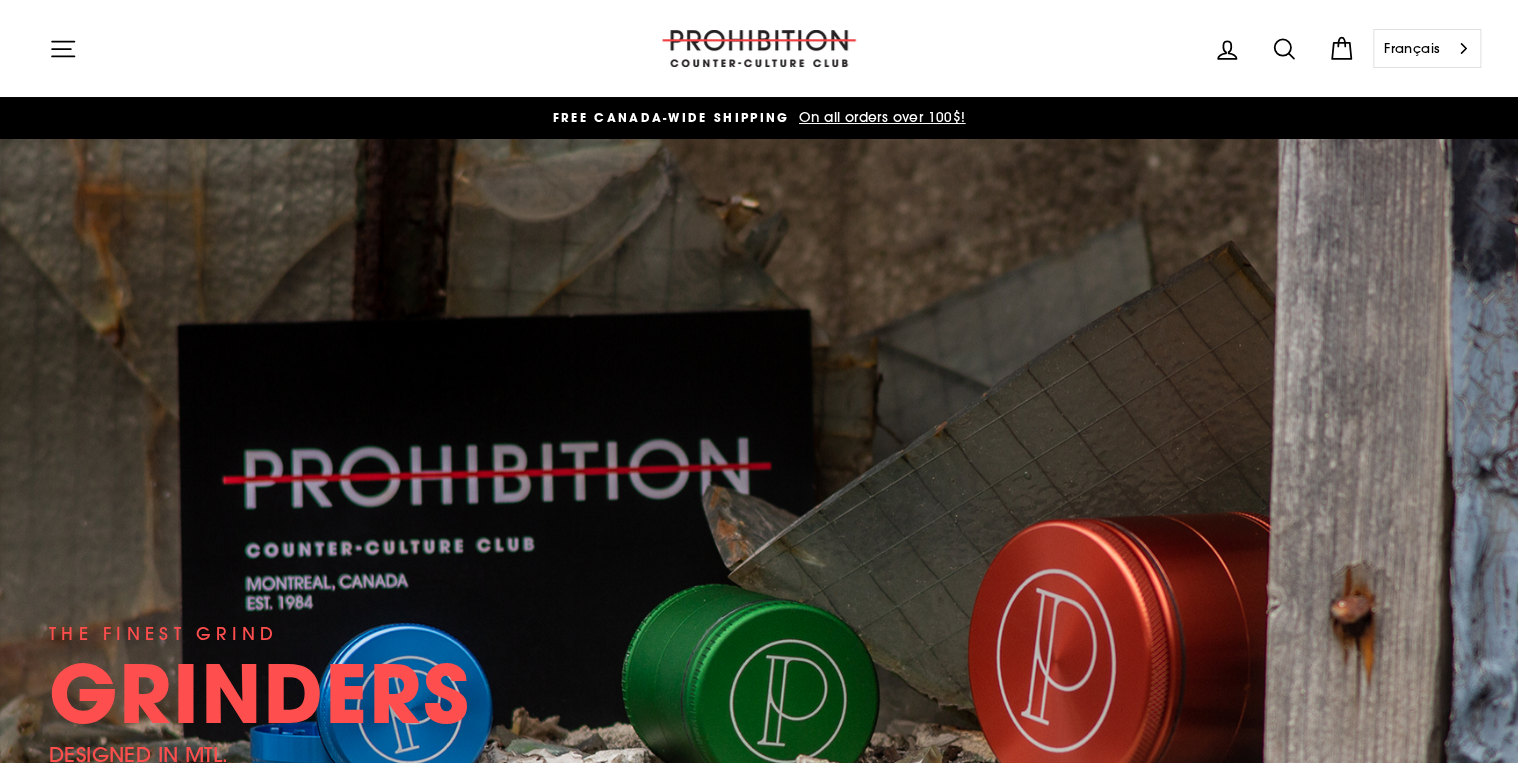 click 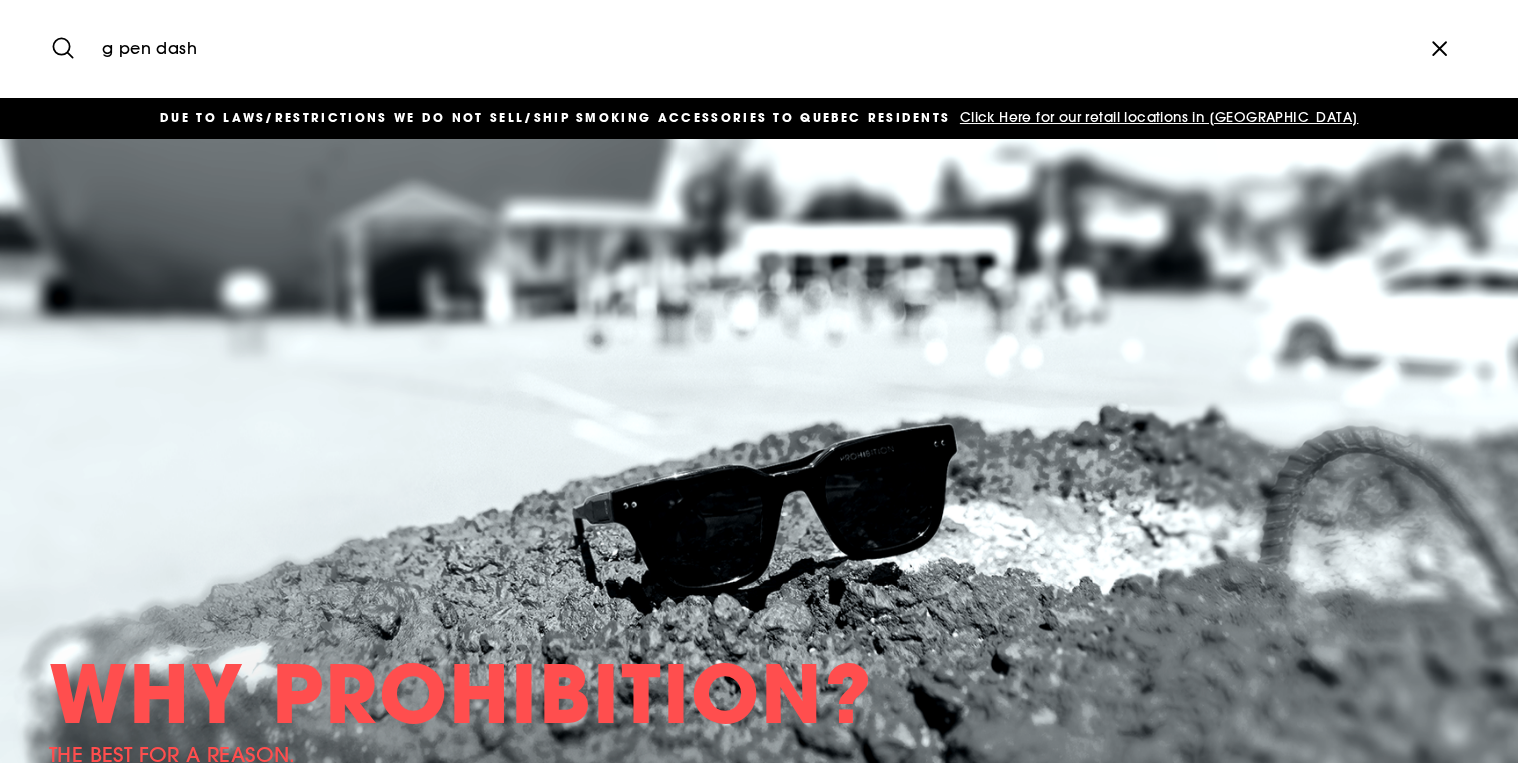 type on "g pen dash" 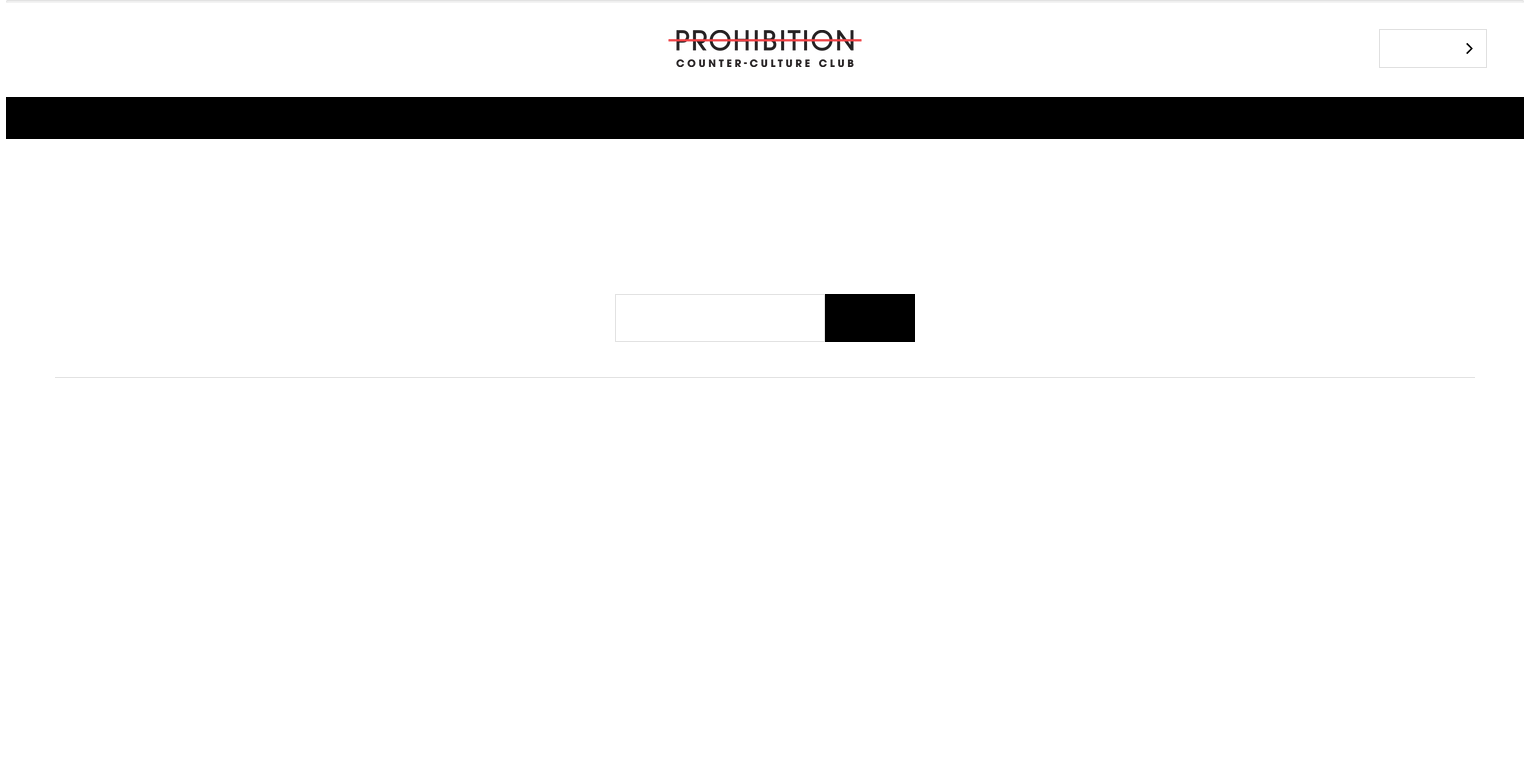 scroll, scrollTop: 0, scrollLeft: 0, axis: both 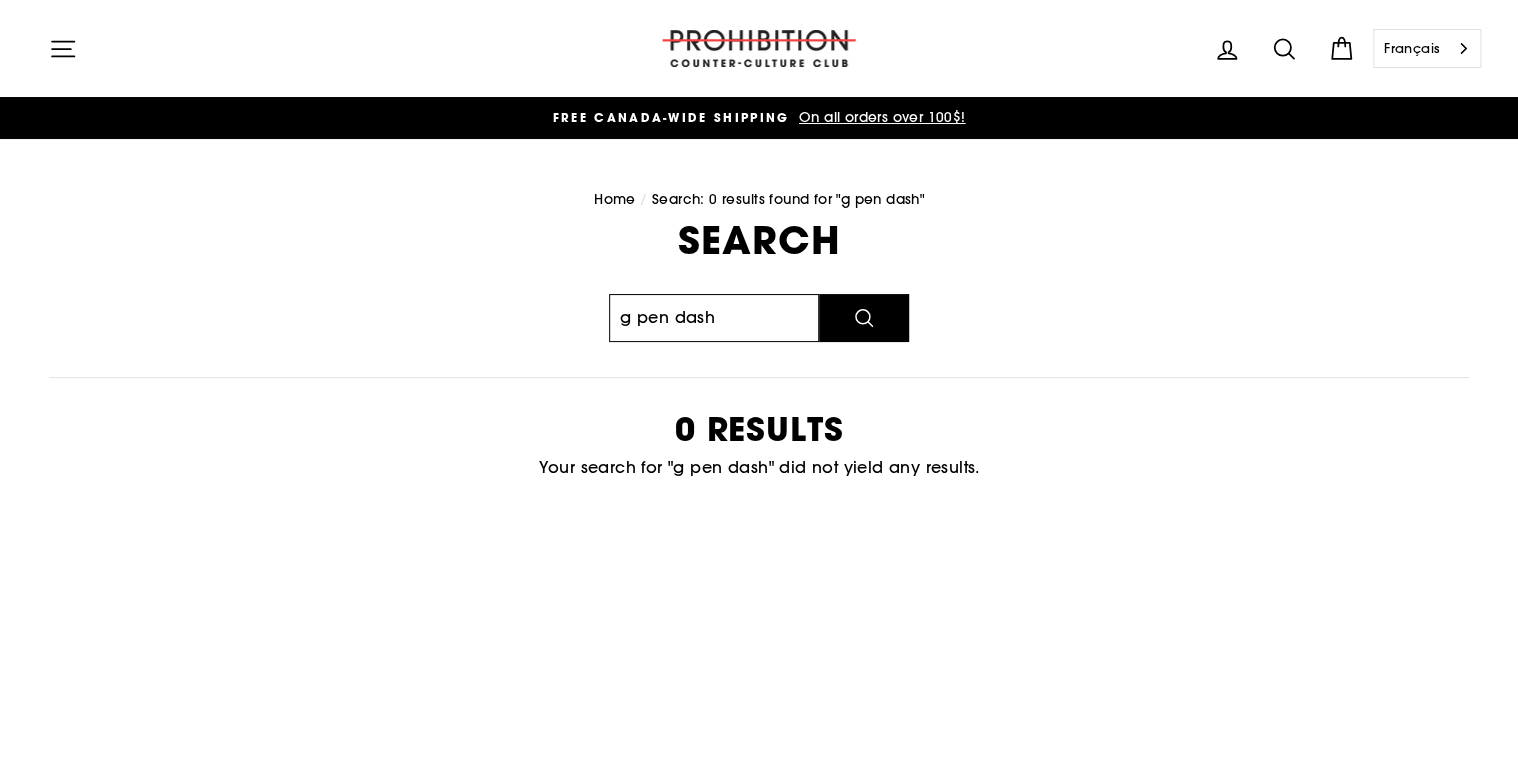 drag, startPoint x: 732, startPoint y: 315, endPoint x: 528, endPoint y: 328, distance: 204.4138 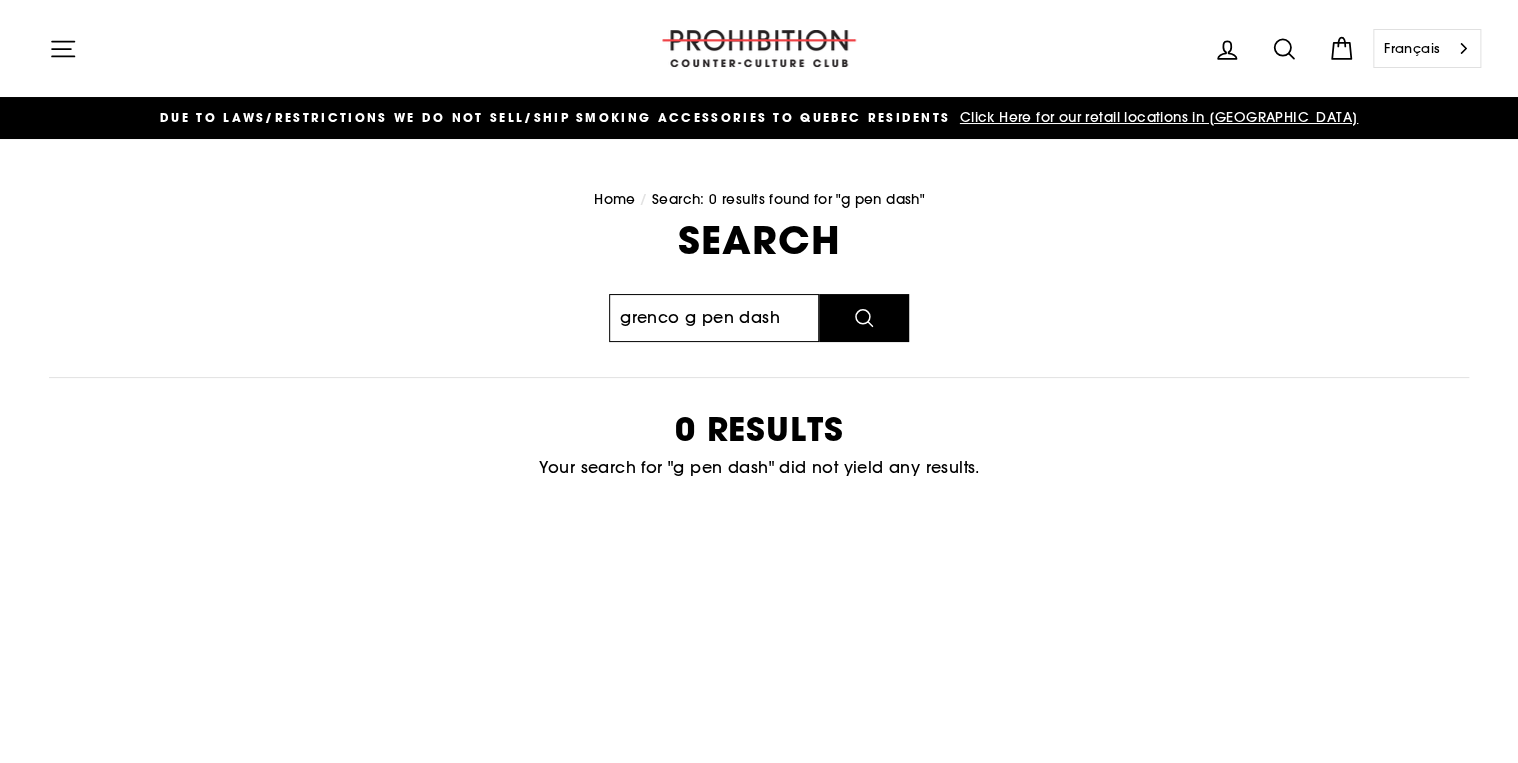 click on "Search" at bounding box center [864, 318] 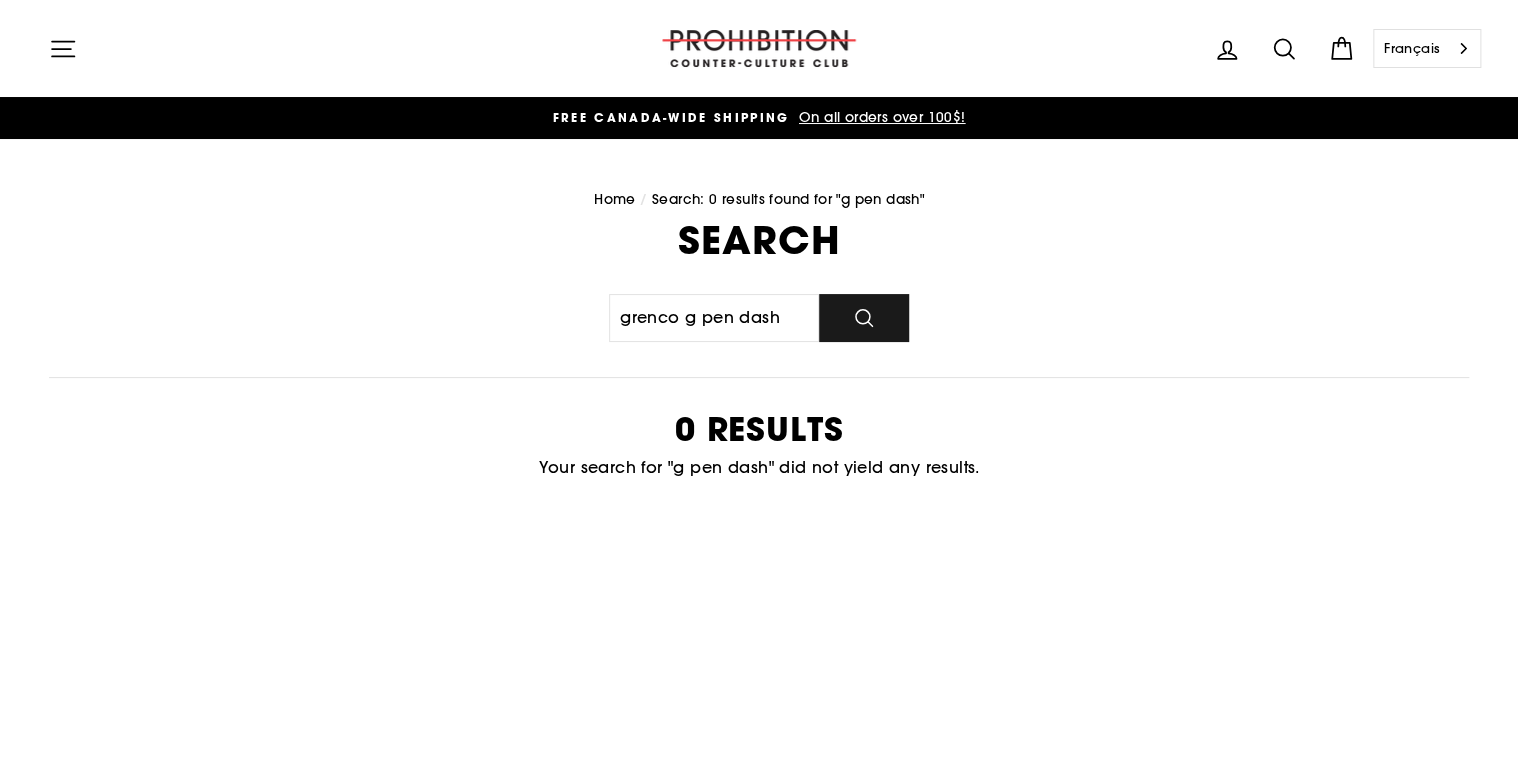 click on "Search" at bounding box center (864, 318) 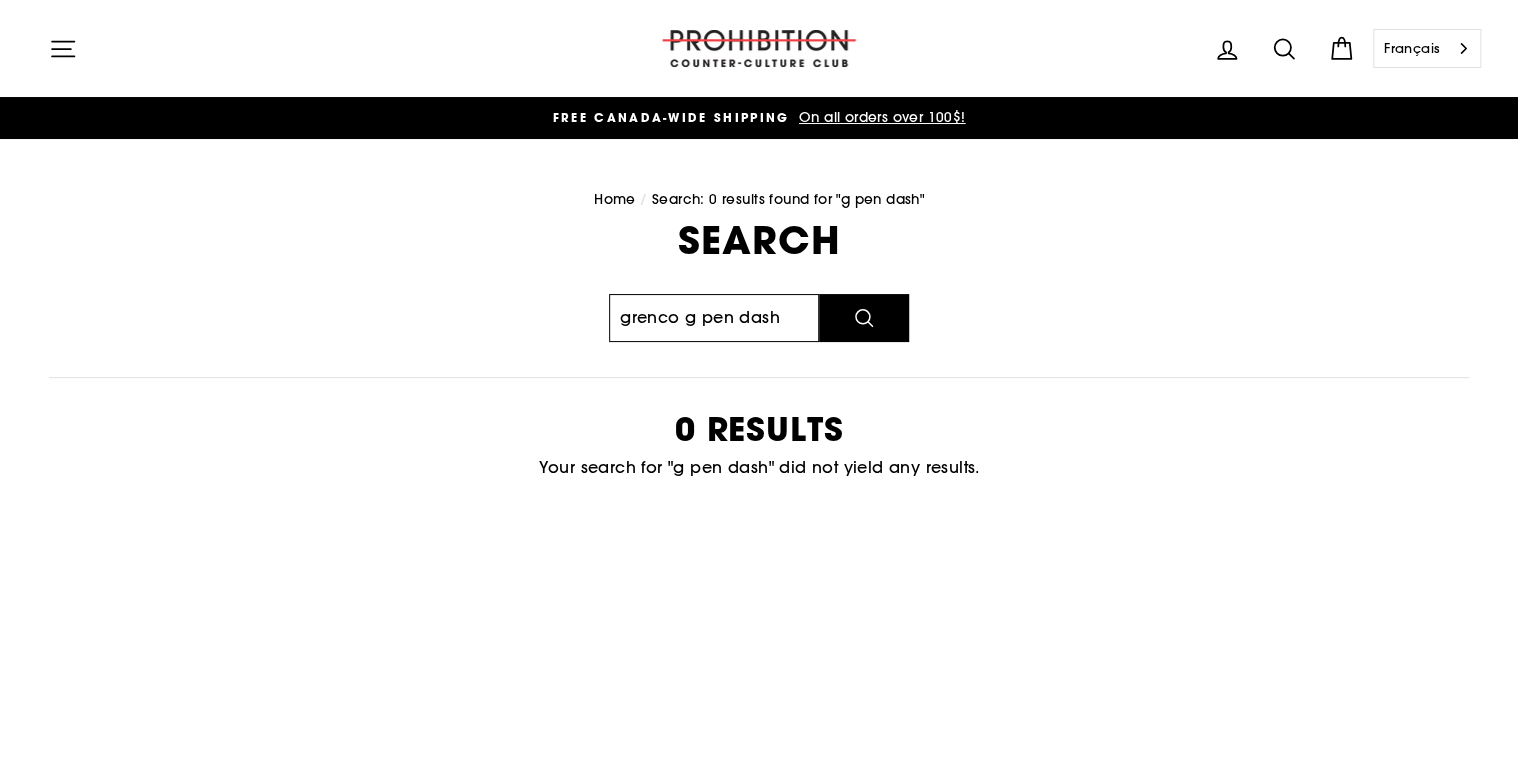 drag, startPoint x: 785, startPoint y: 315, endPoint x: 677, endPoint y: 324, distance: 108.37435 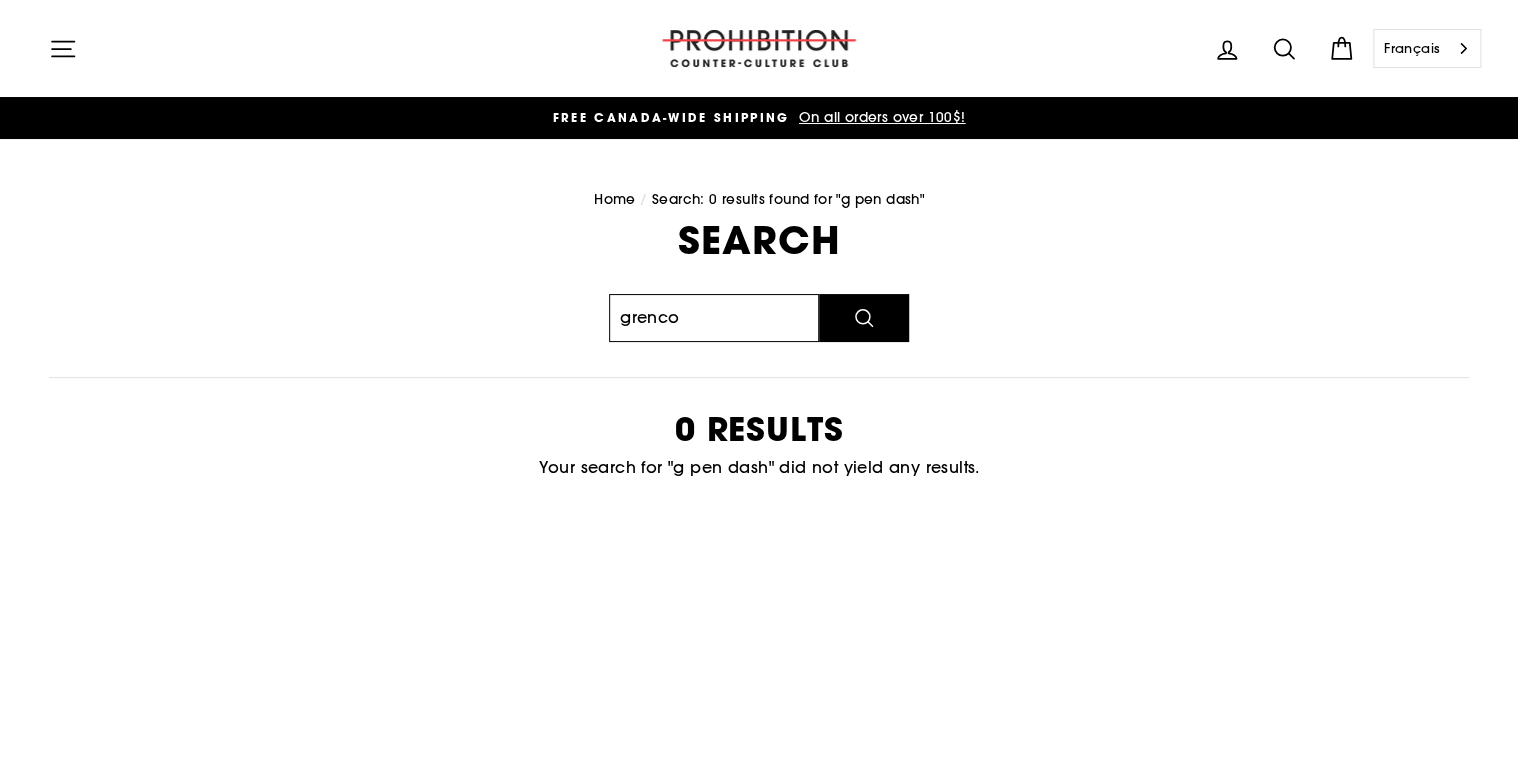 type on "grenco" 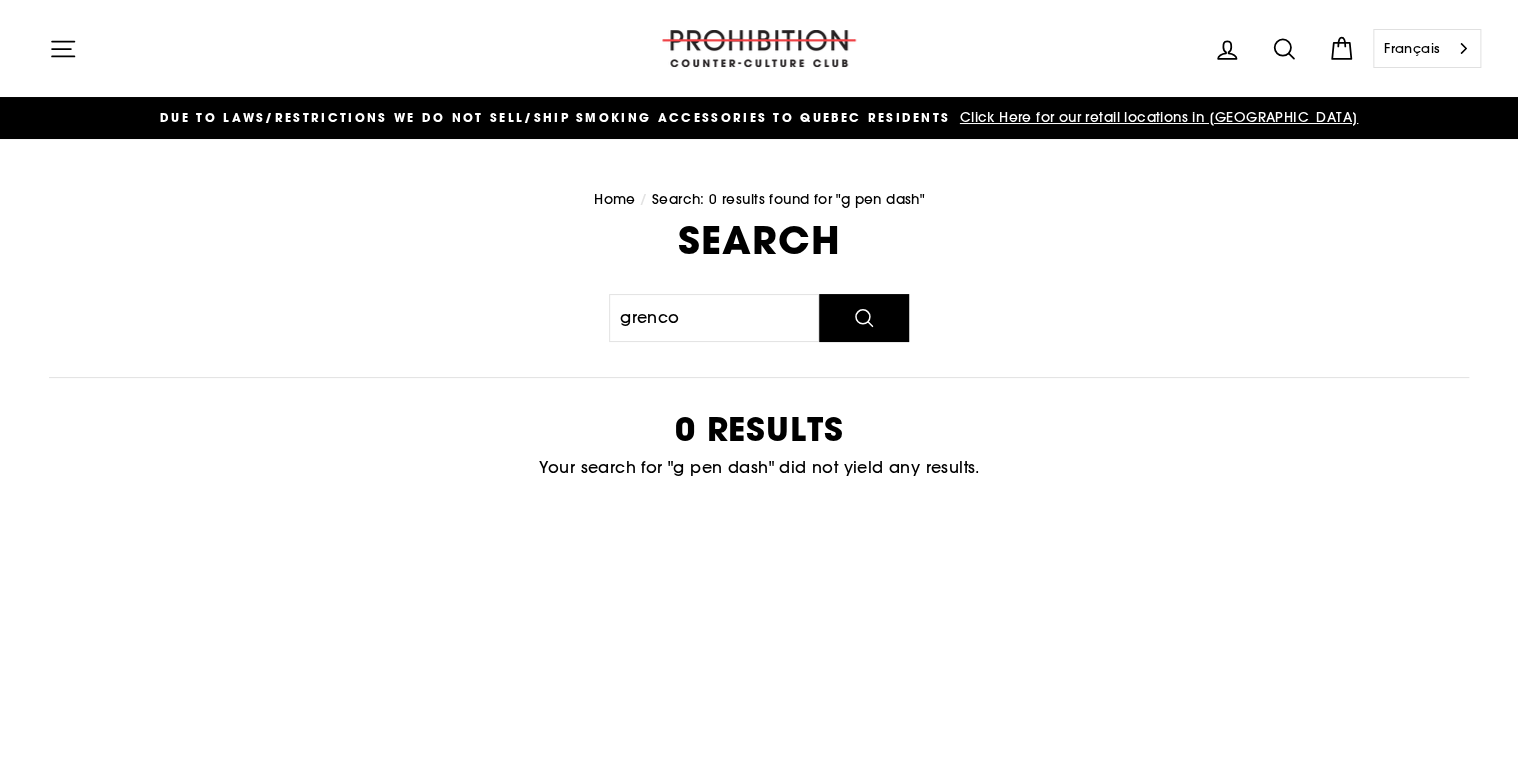 click 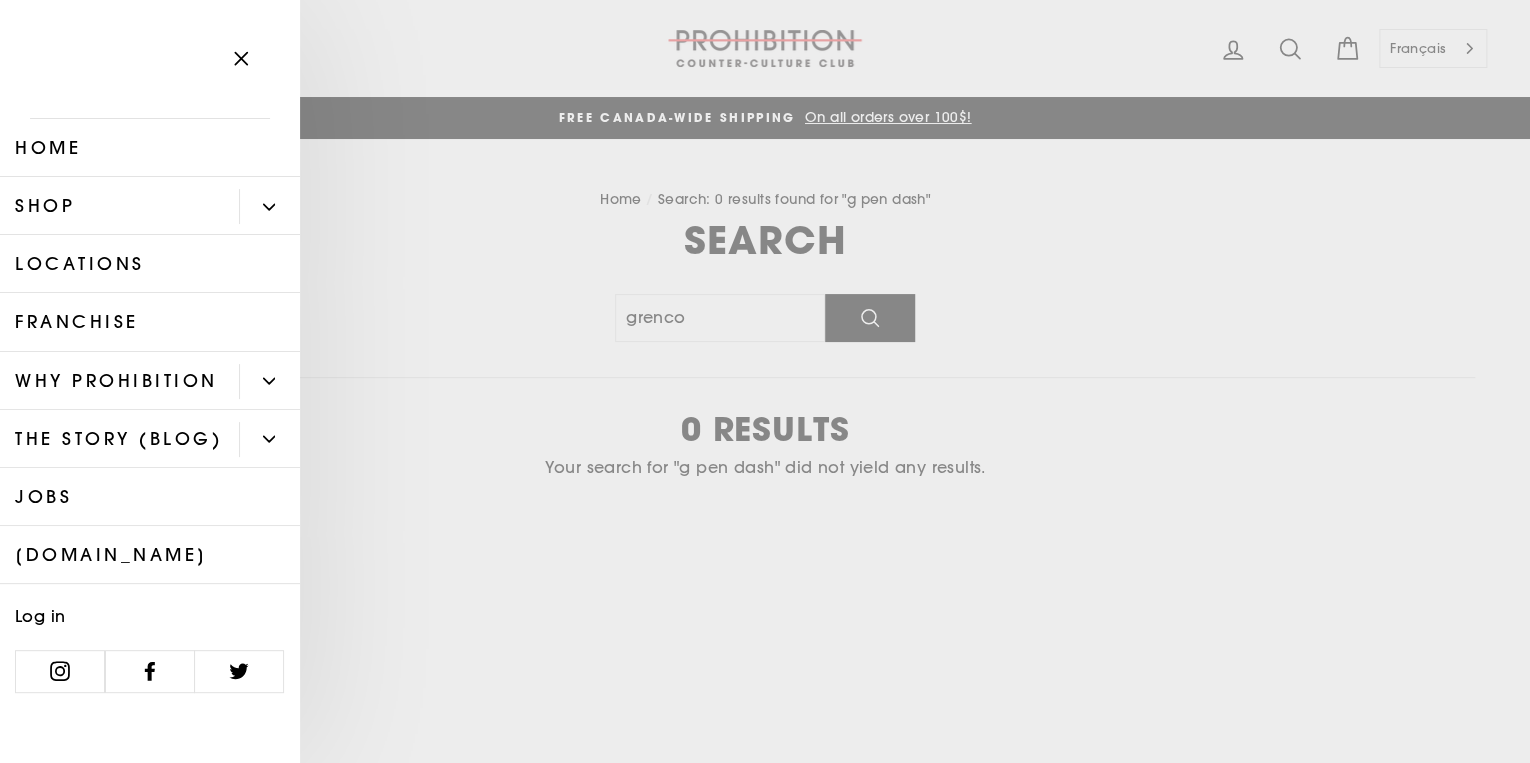 click at bounding box center [269, 206] 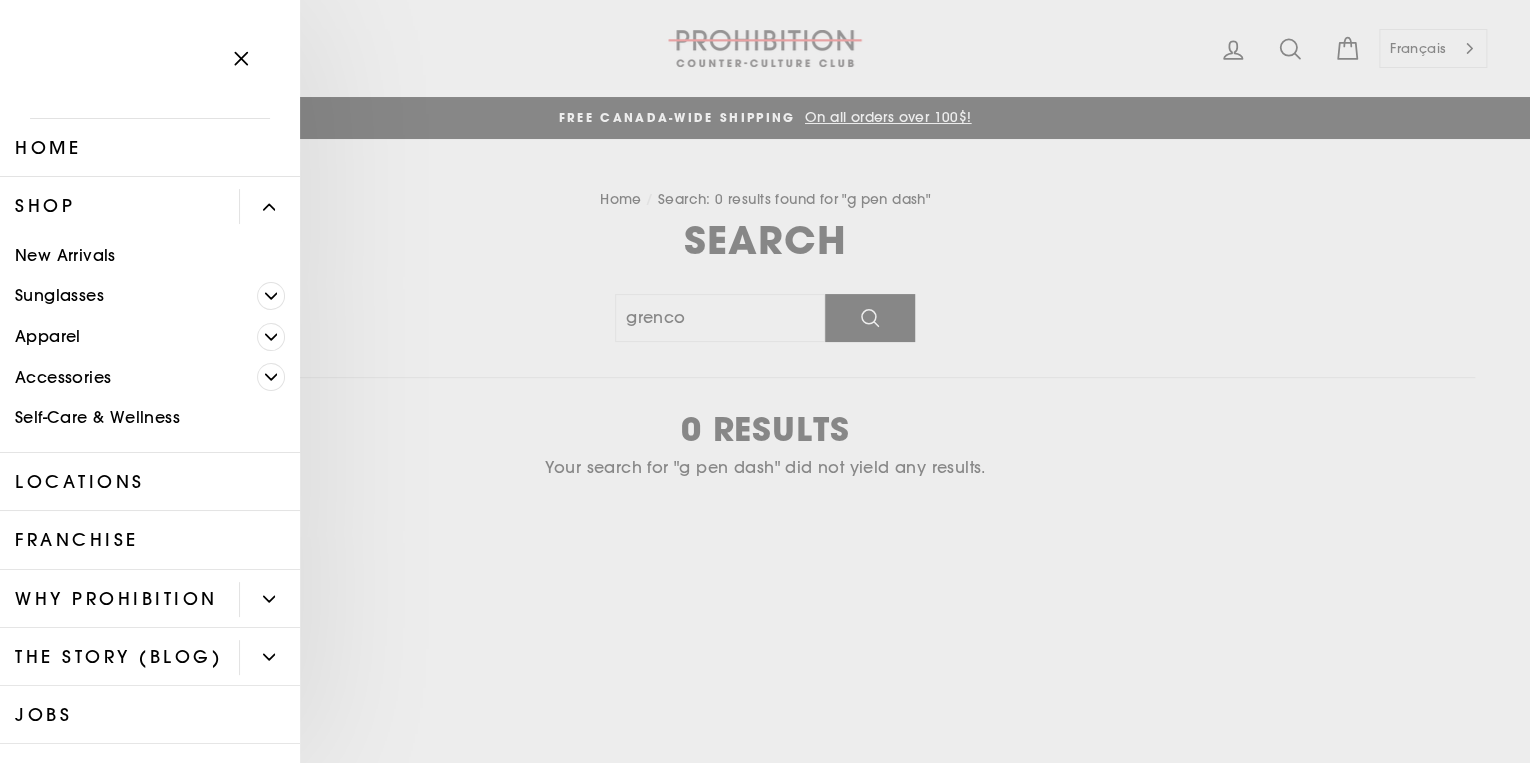 click 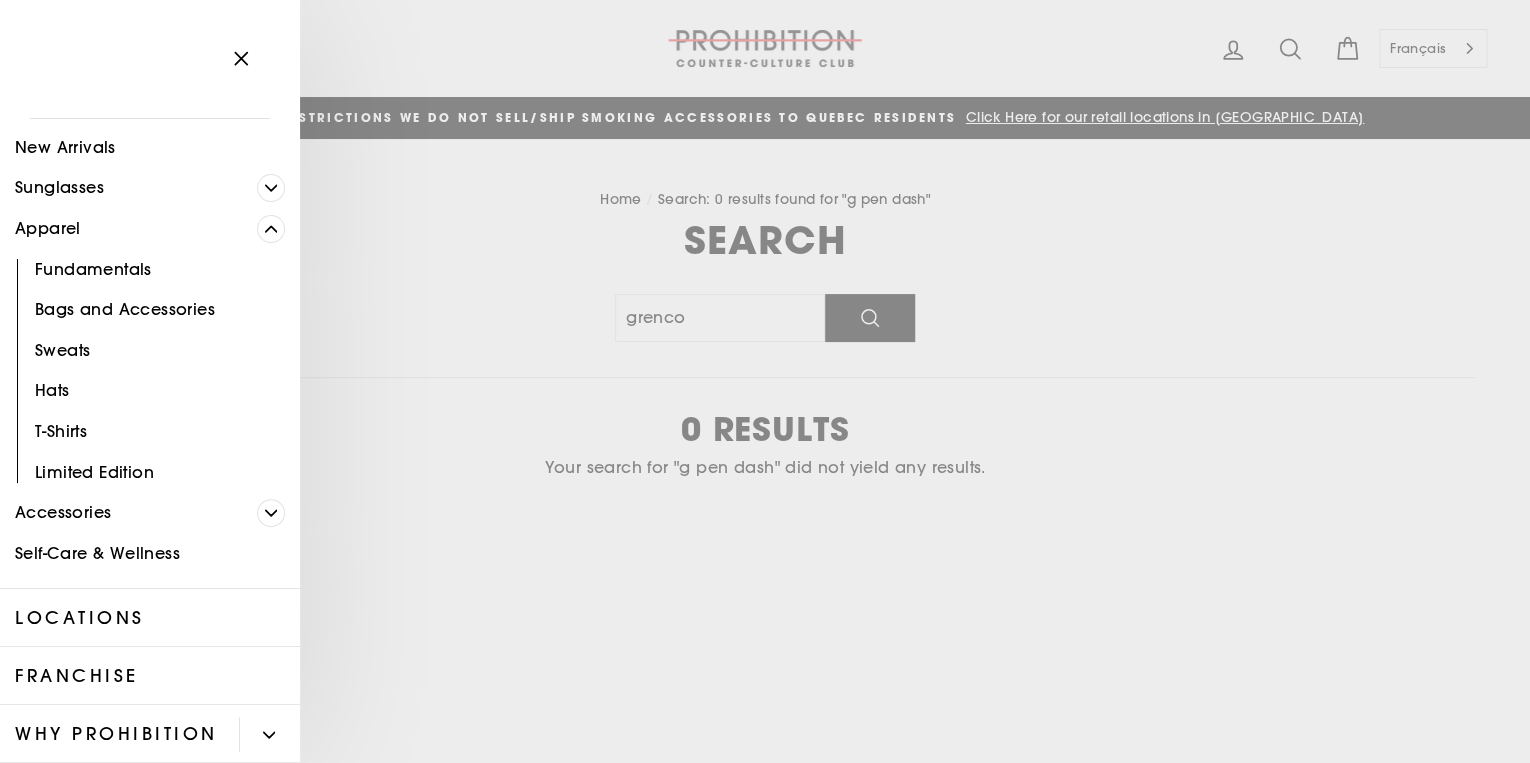 scroll, scrollTop: 160, scrollLeft: 0, axis: vertical 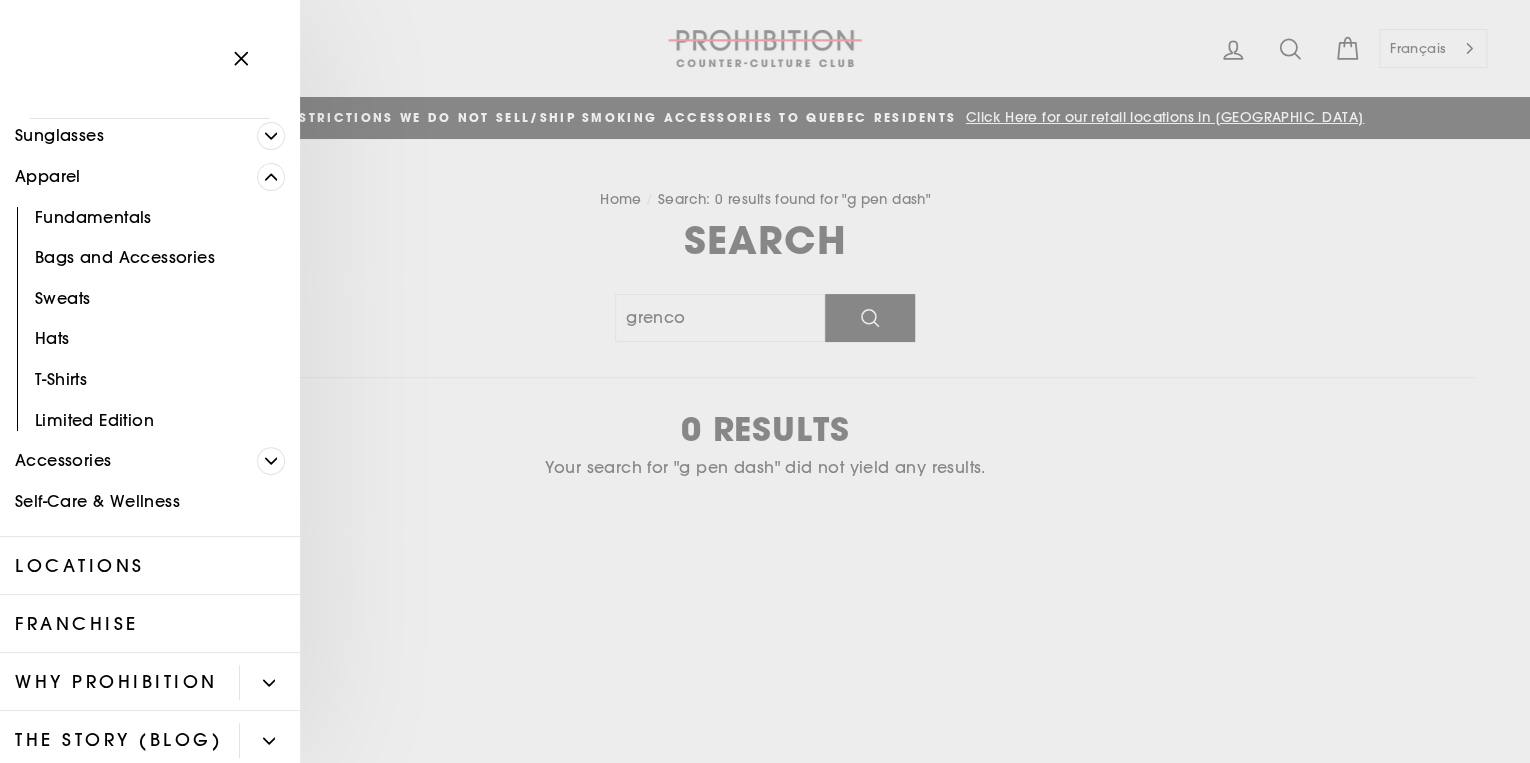 click at bounding box center (271, 461) 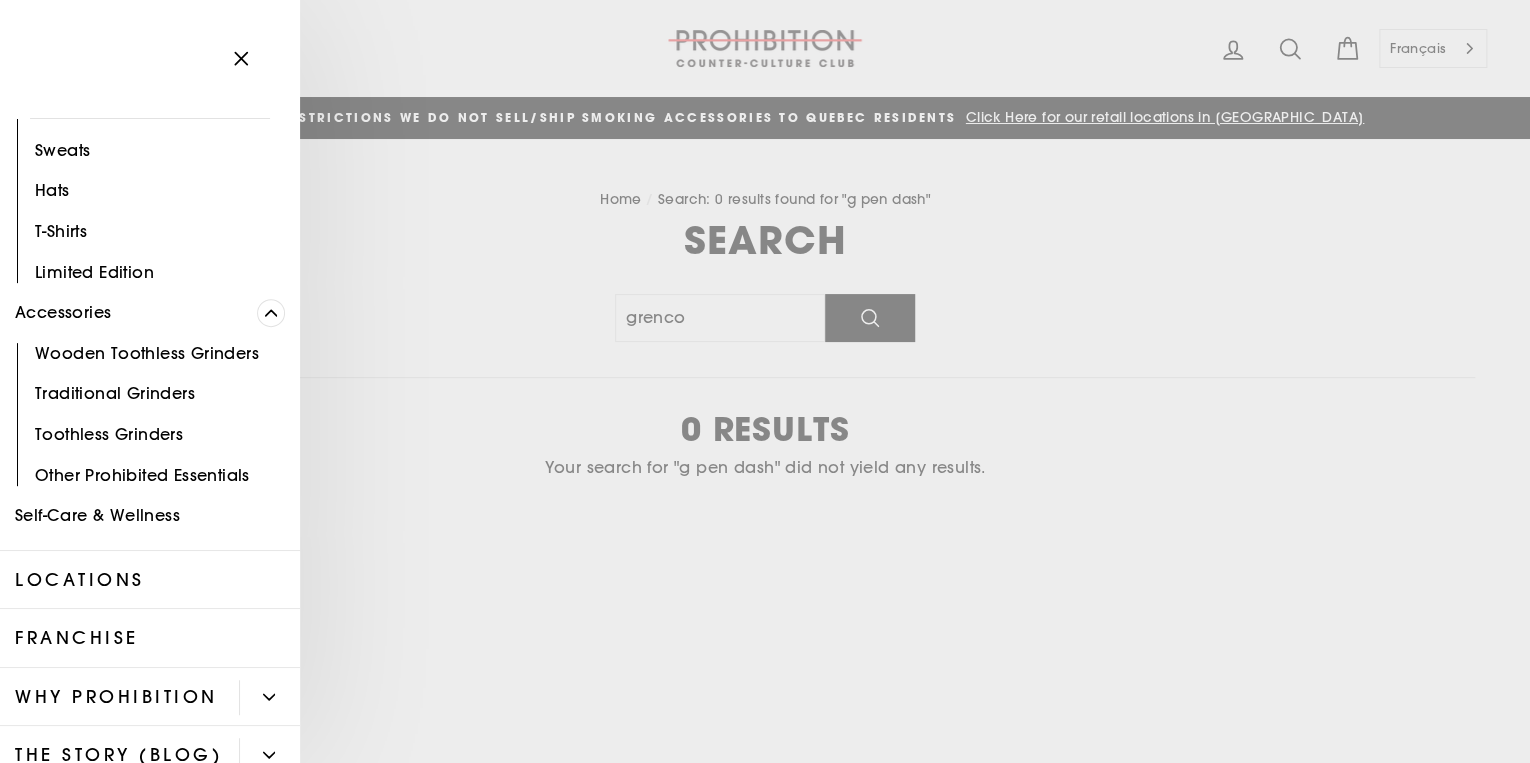 scroll, scrollTop: 320, scrollLeft: 0, axis: vertical 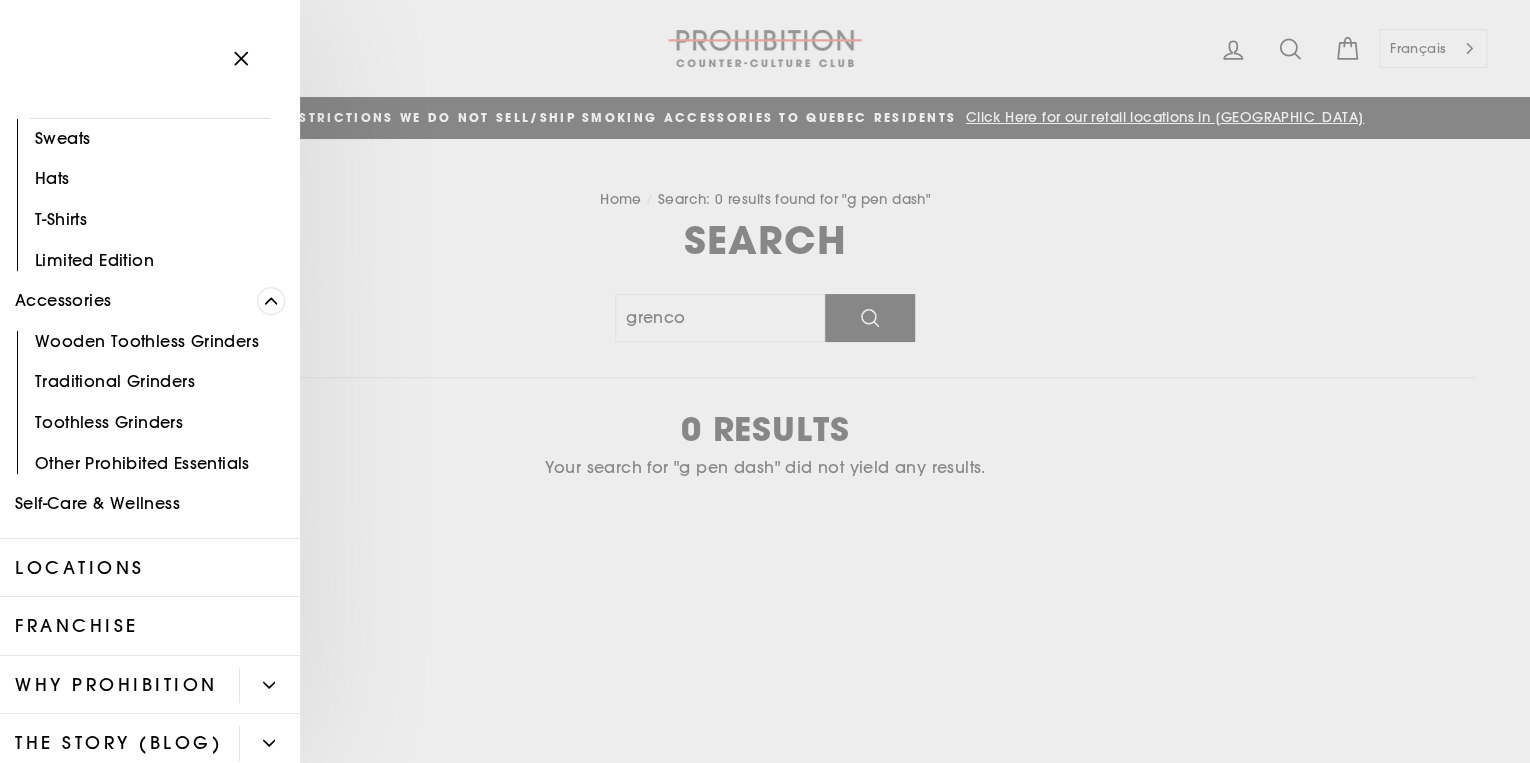 click on "Self-Care & Wellness" at bounding box center [150, 504] 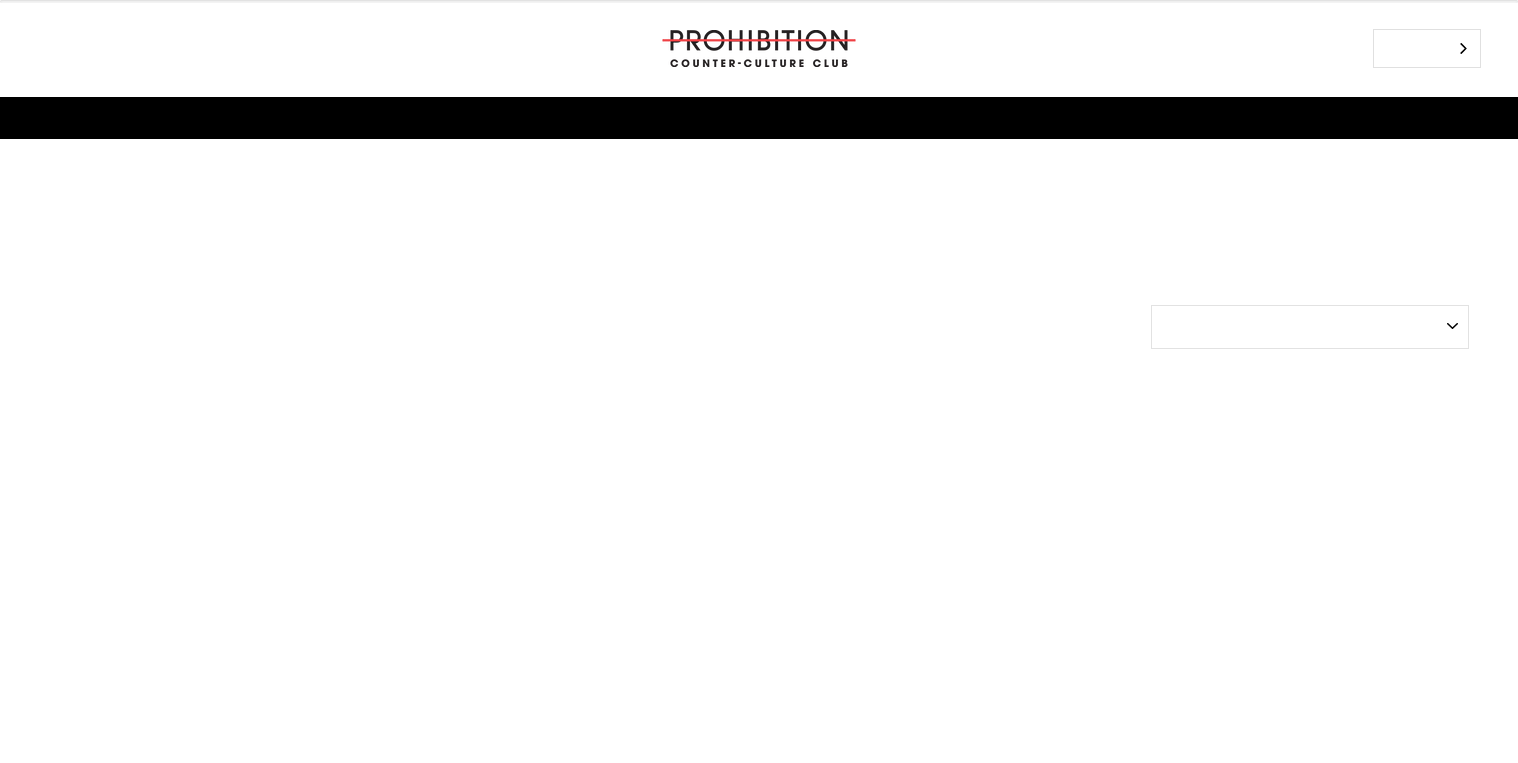 select on "best-selling" 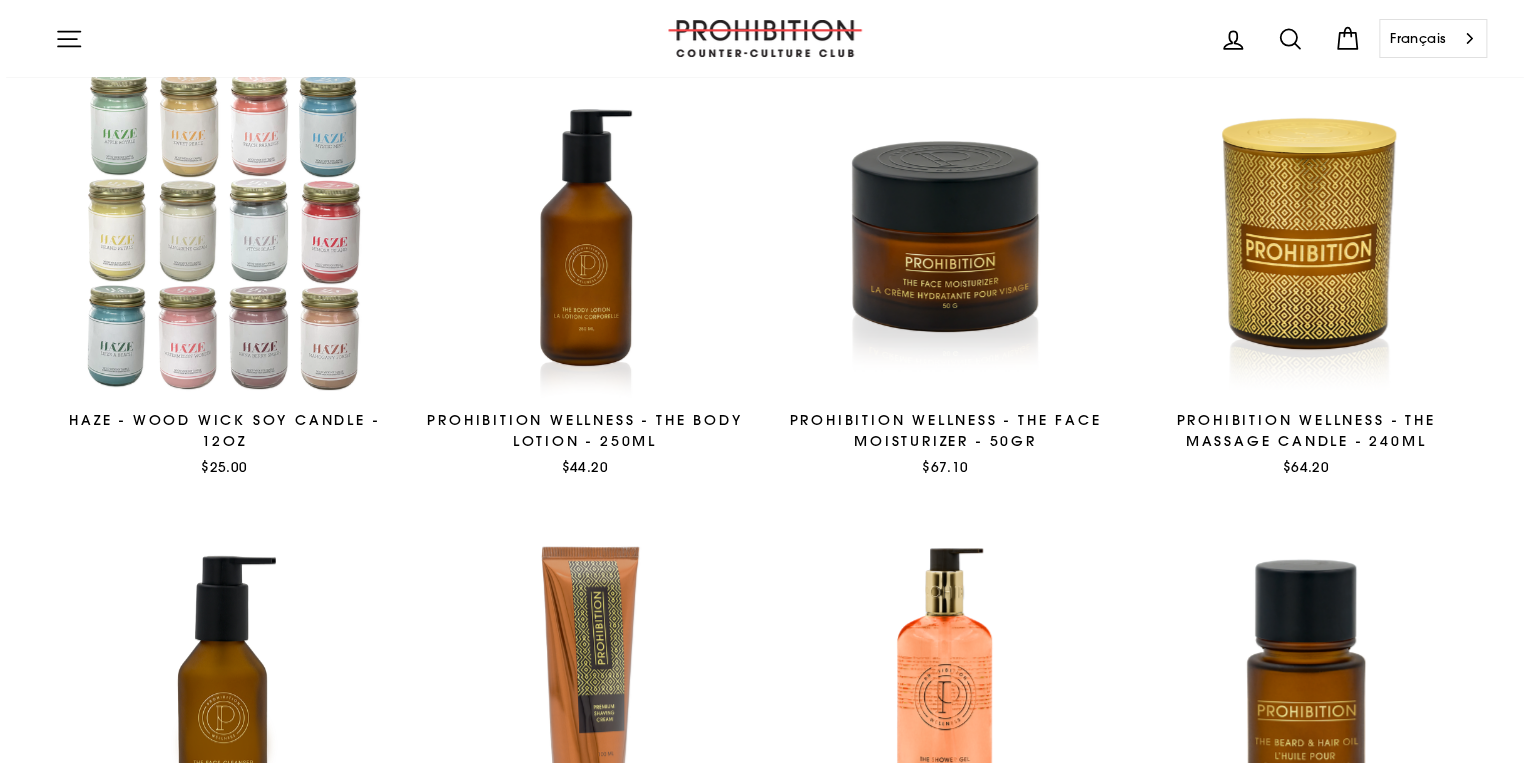 scroll, scrollTop: 0, scrollLeft: 0, axis: both 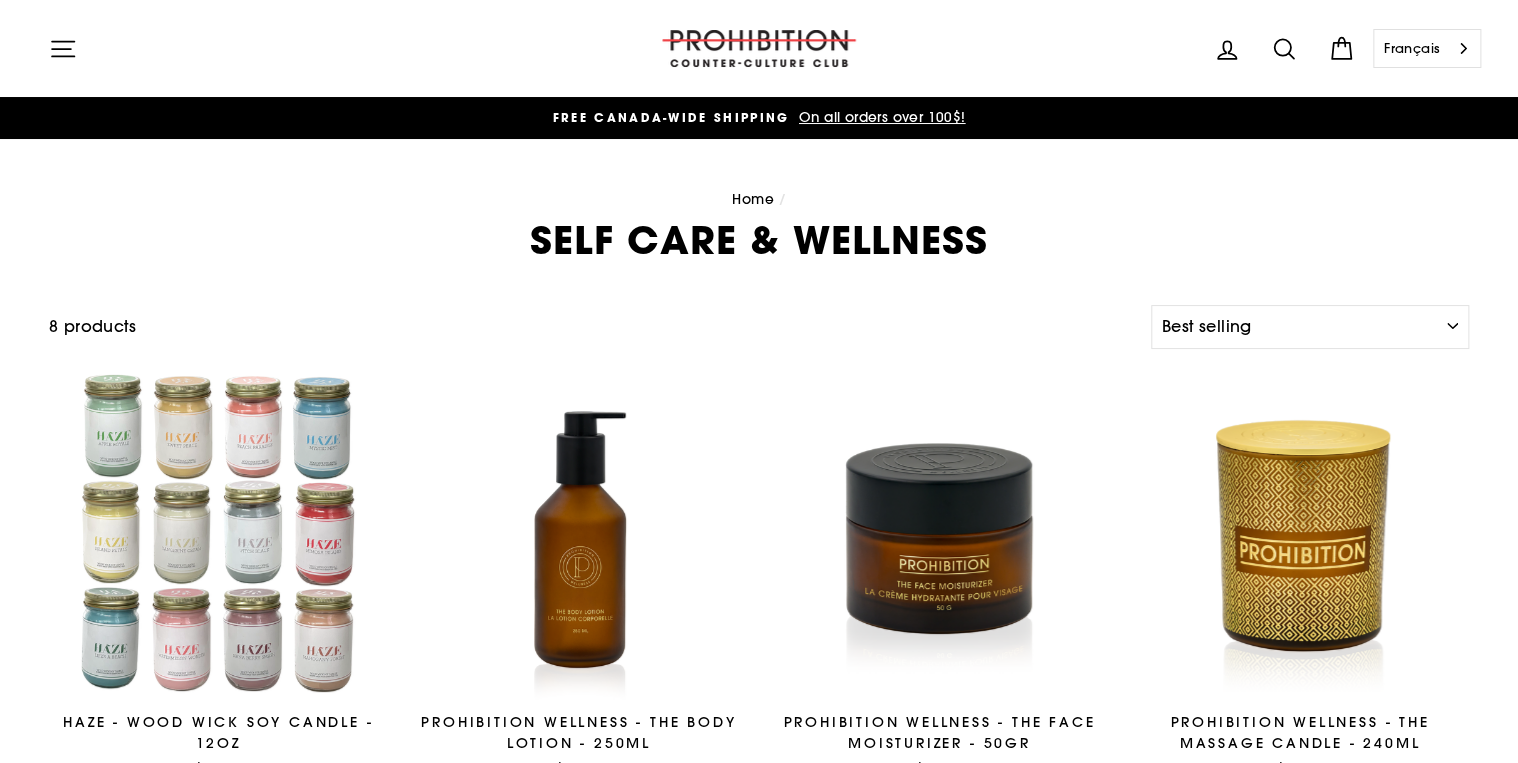 click 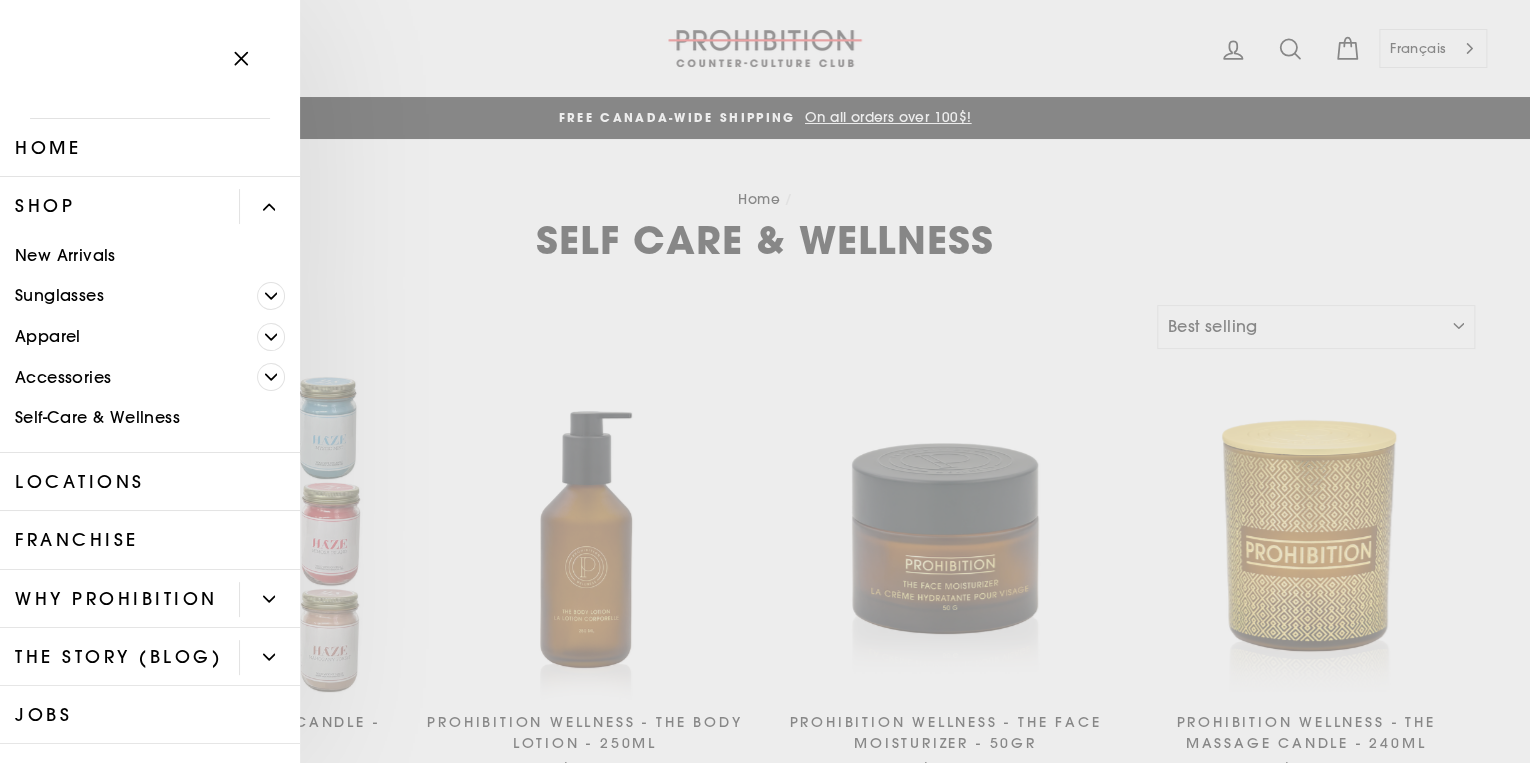 click 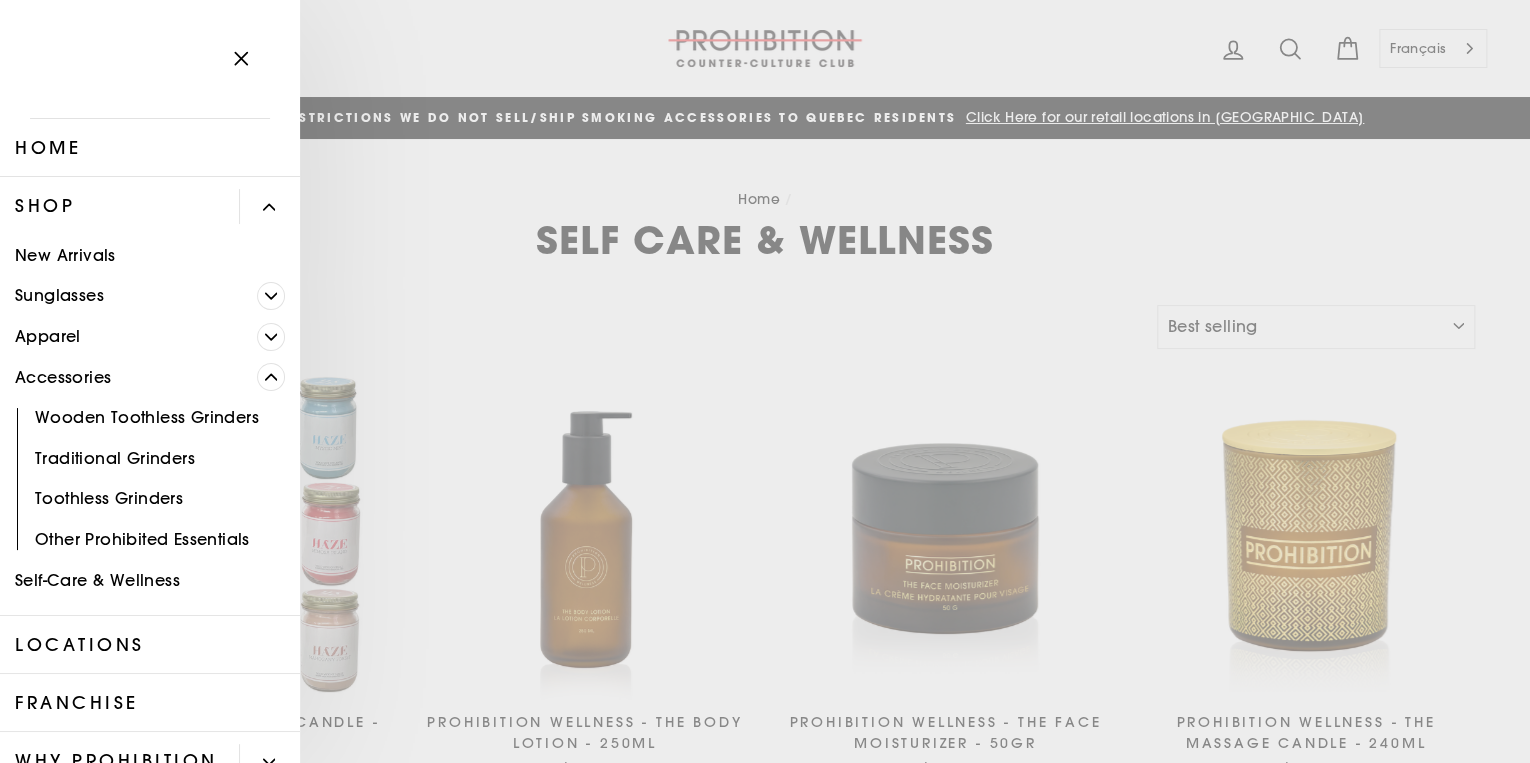 click on "Apparel" at bounding box center [128, 336] 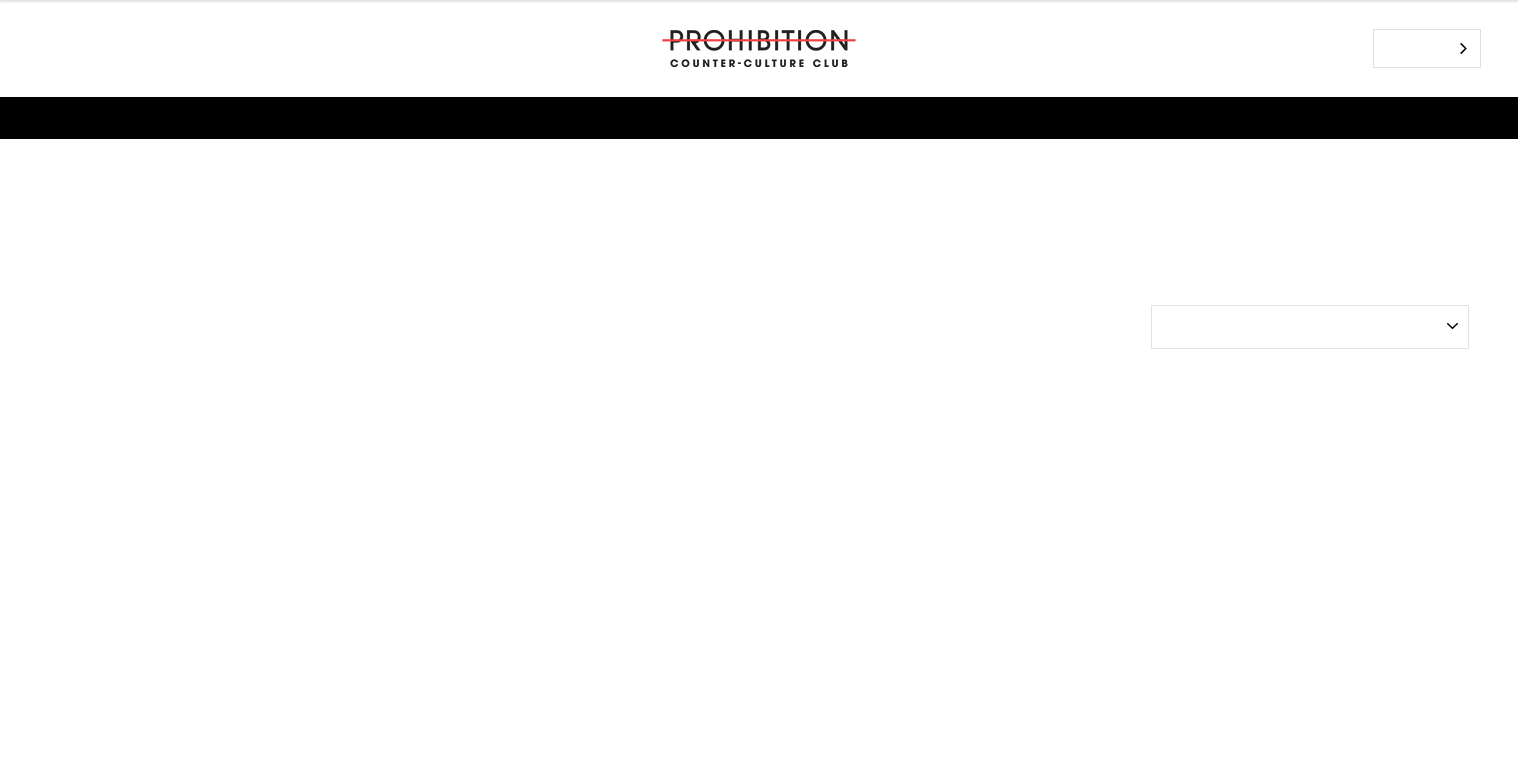 select on "best-selling" 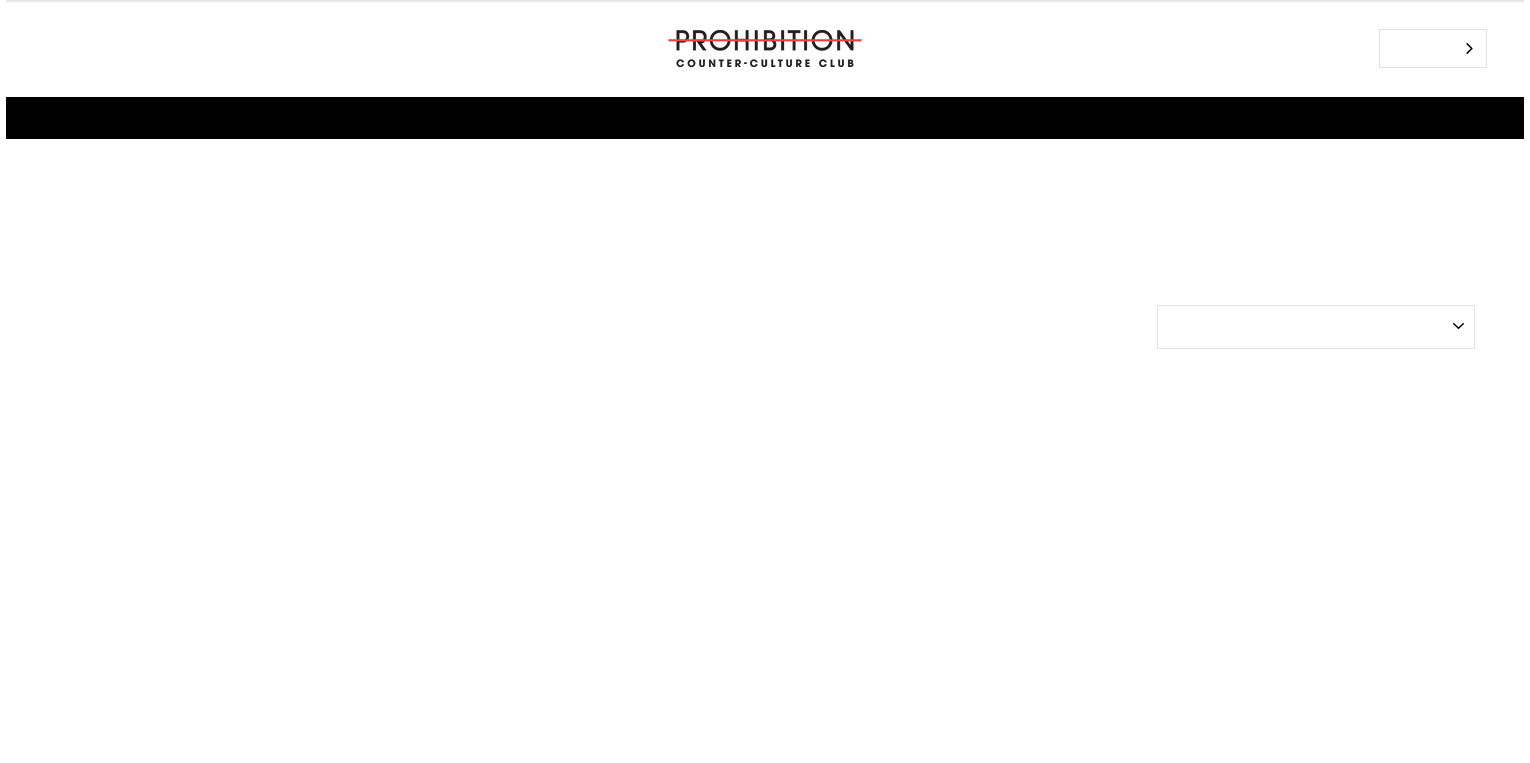 scroll, scrollTop: 0, scrollLeft: 0, axis: both 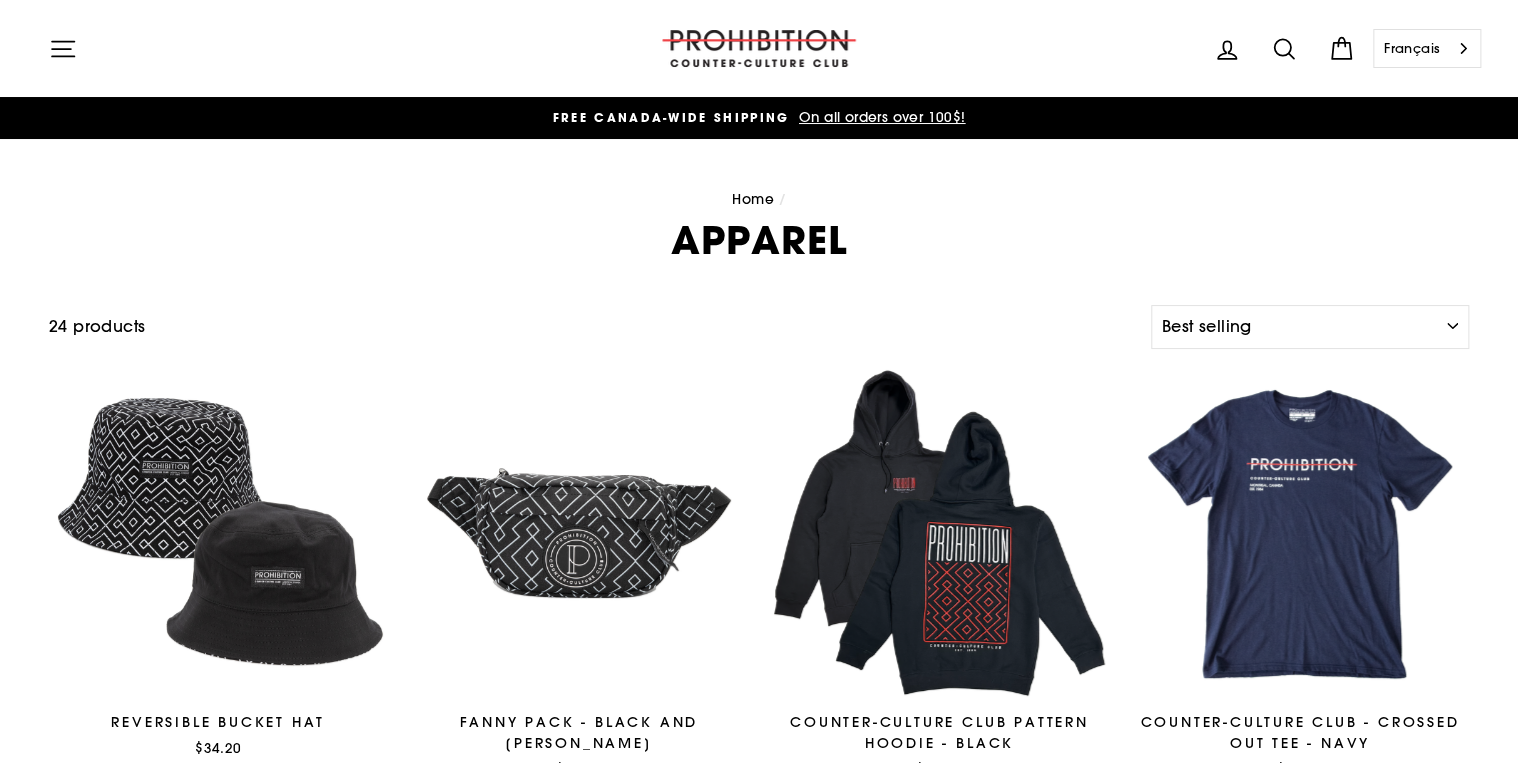 click 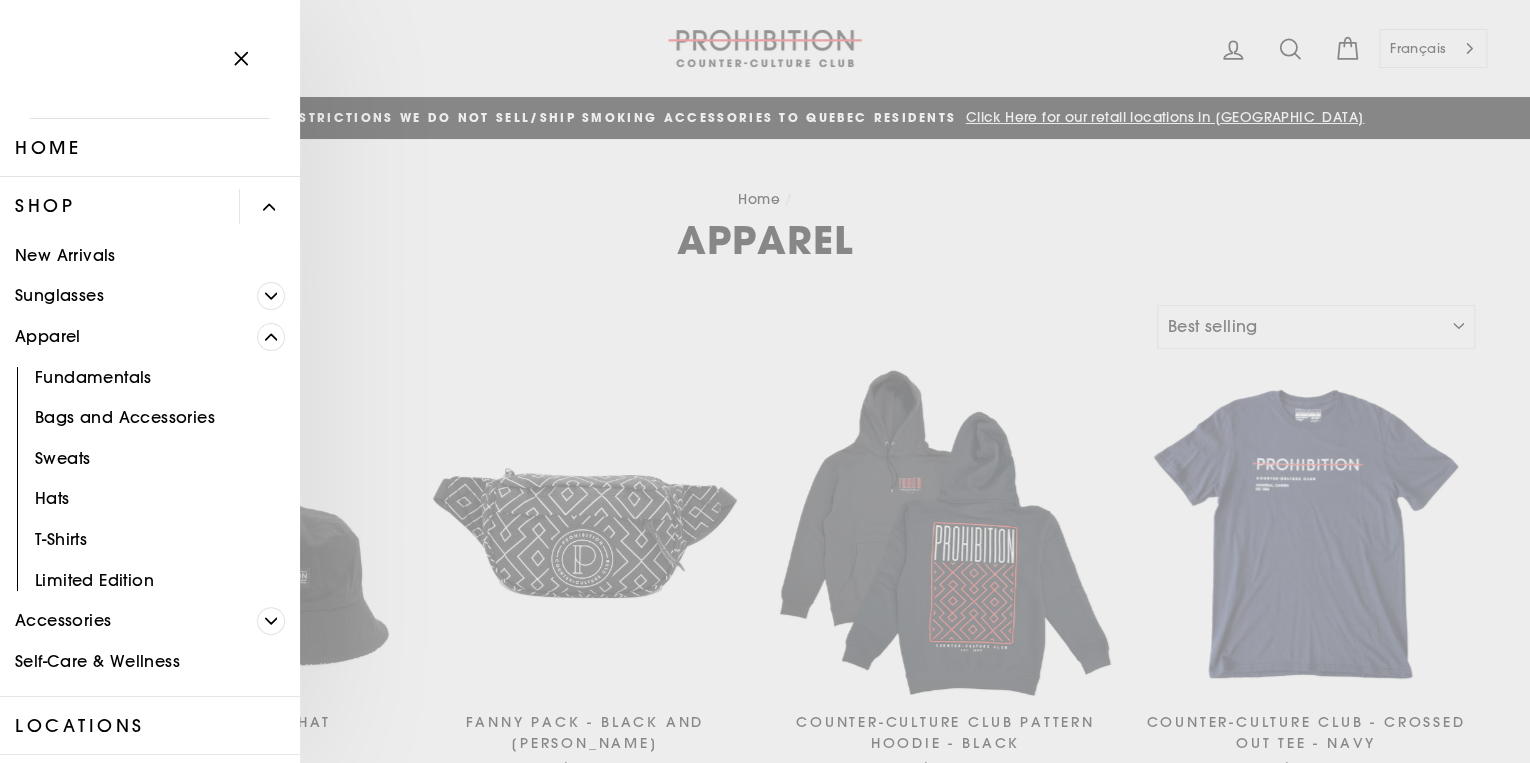 click on "Fundamentals" at bounding box center (150, 377) 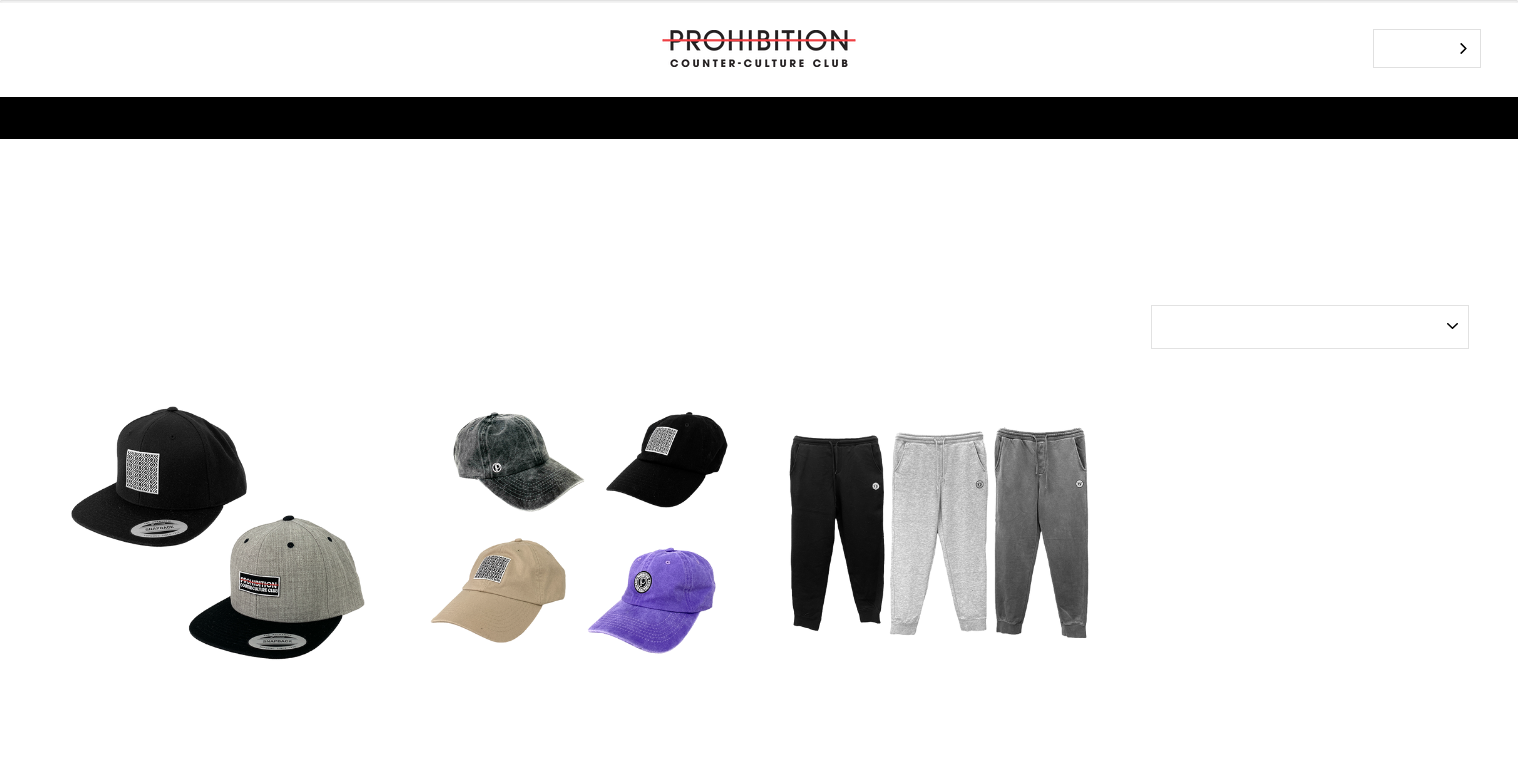 select on "best-selling" 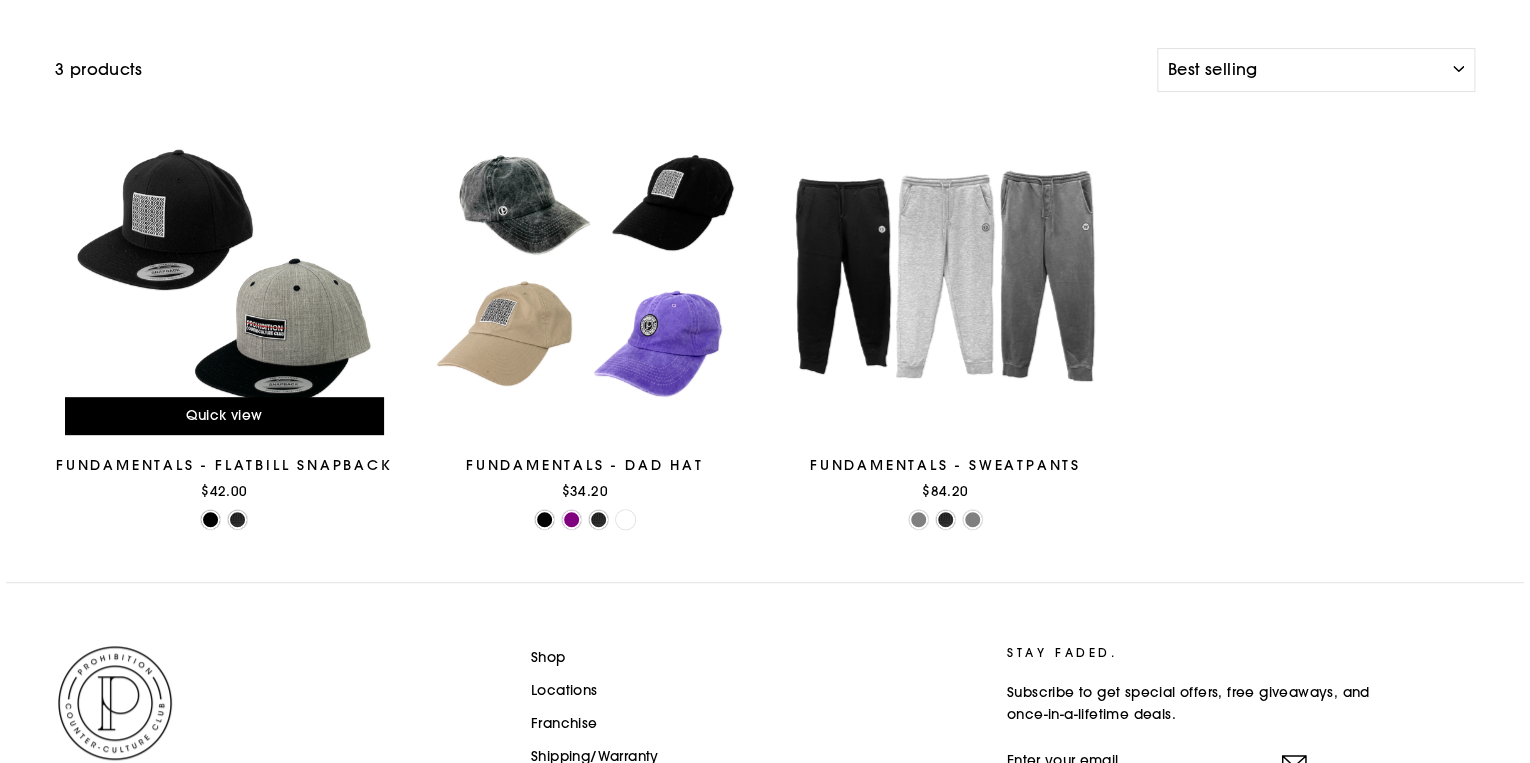 scroll, scrollTop: 0, scrollLeft: 0, axis: both 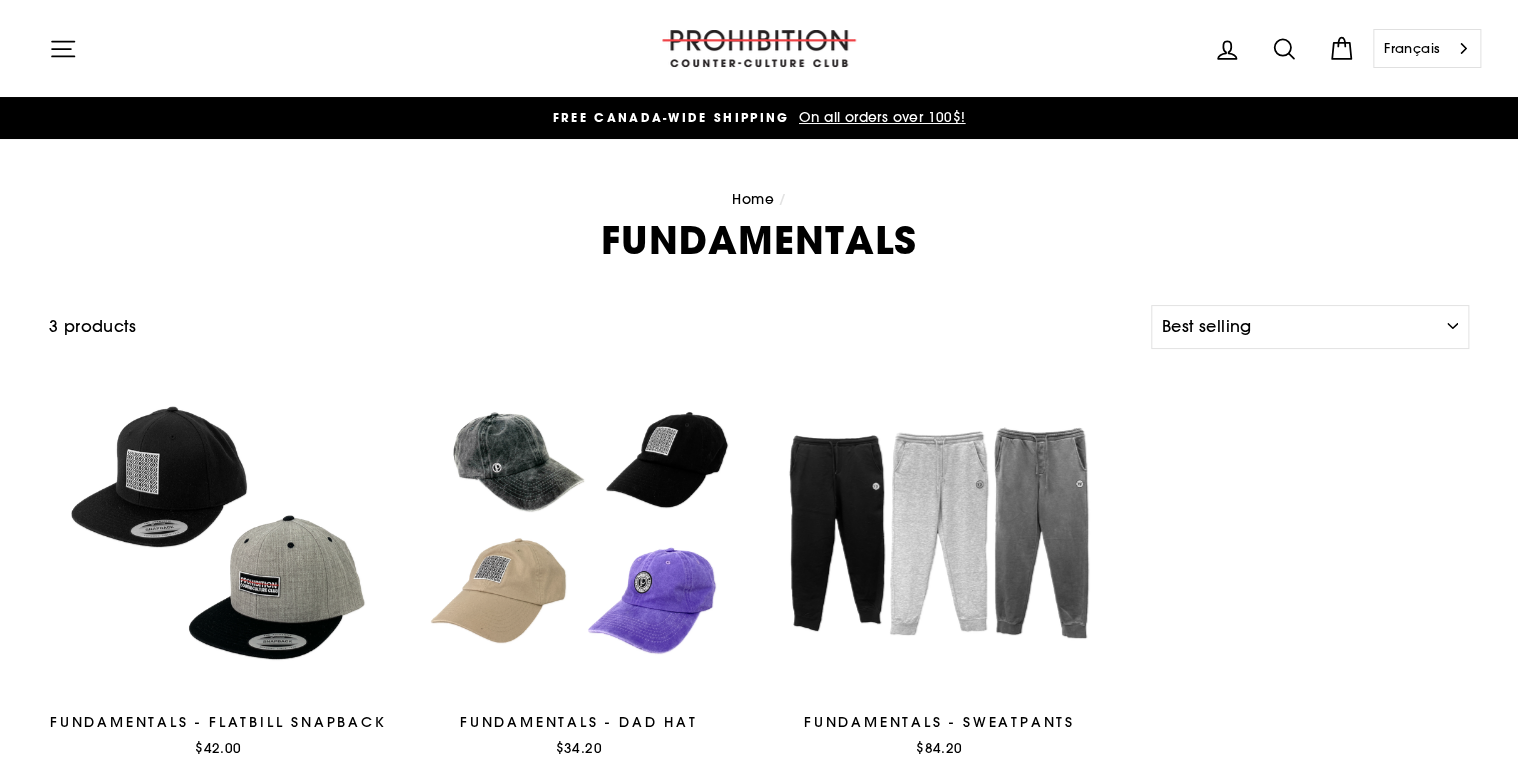 click 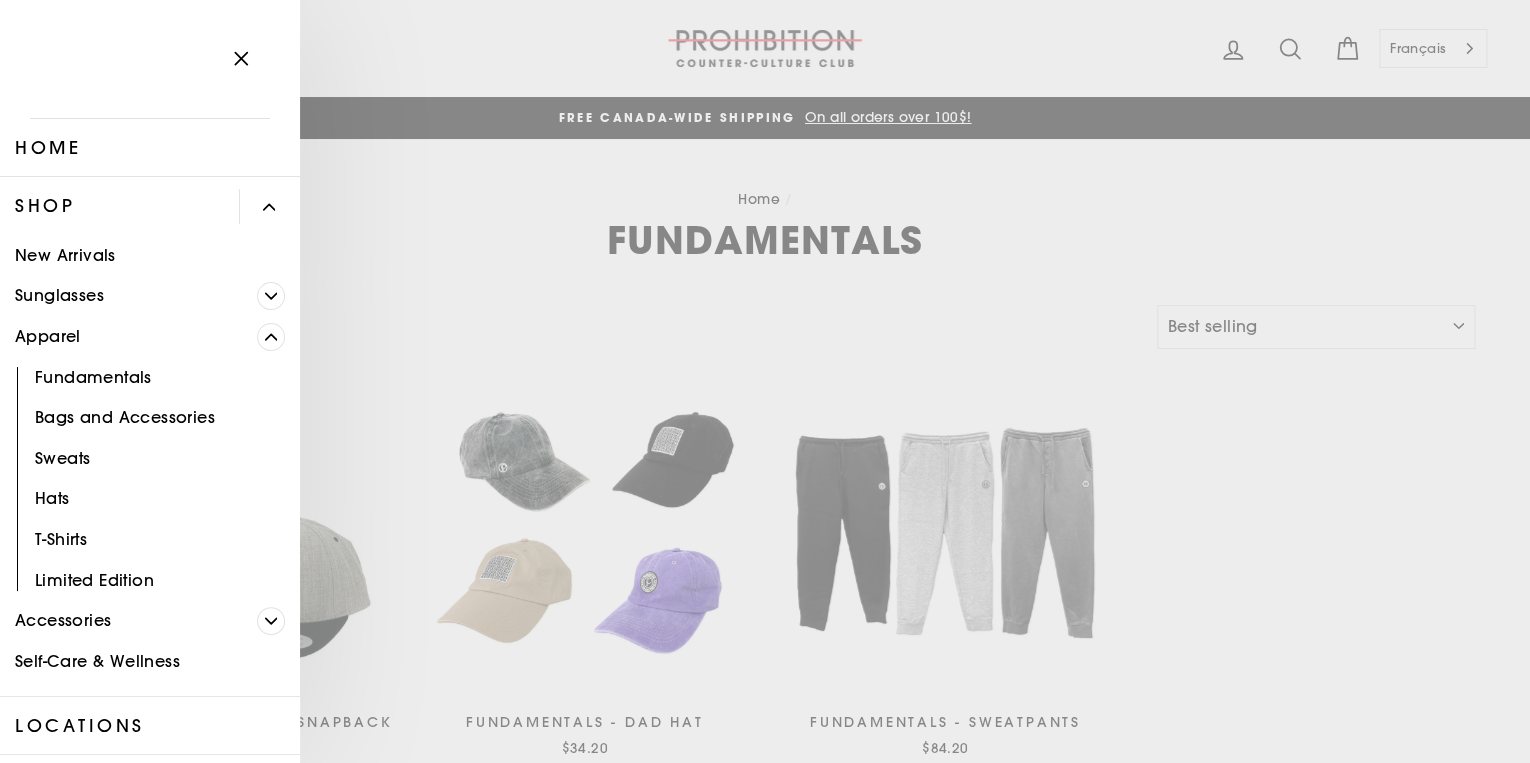 click on "New Arrivals" at bounding box center (150, 255) 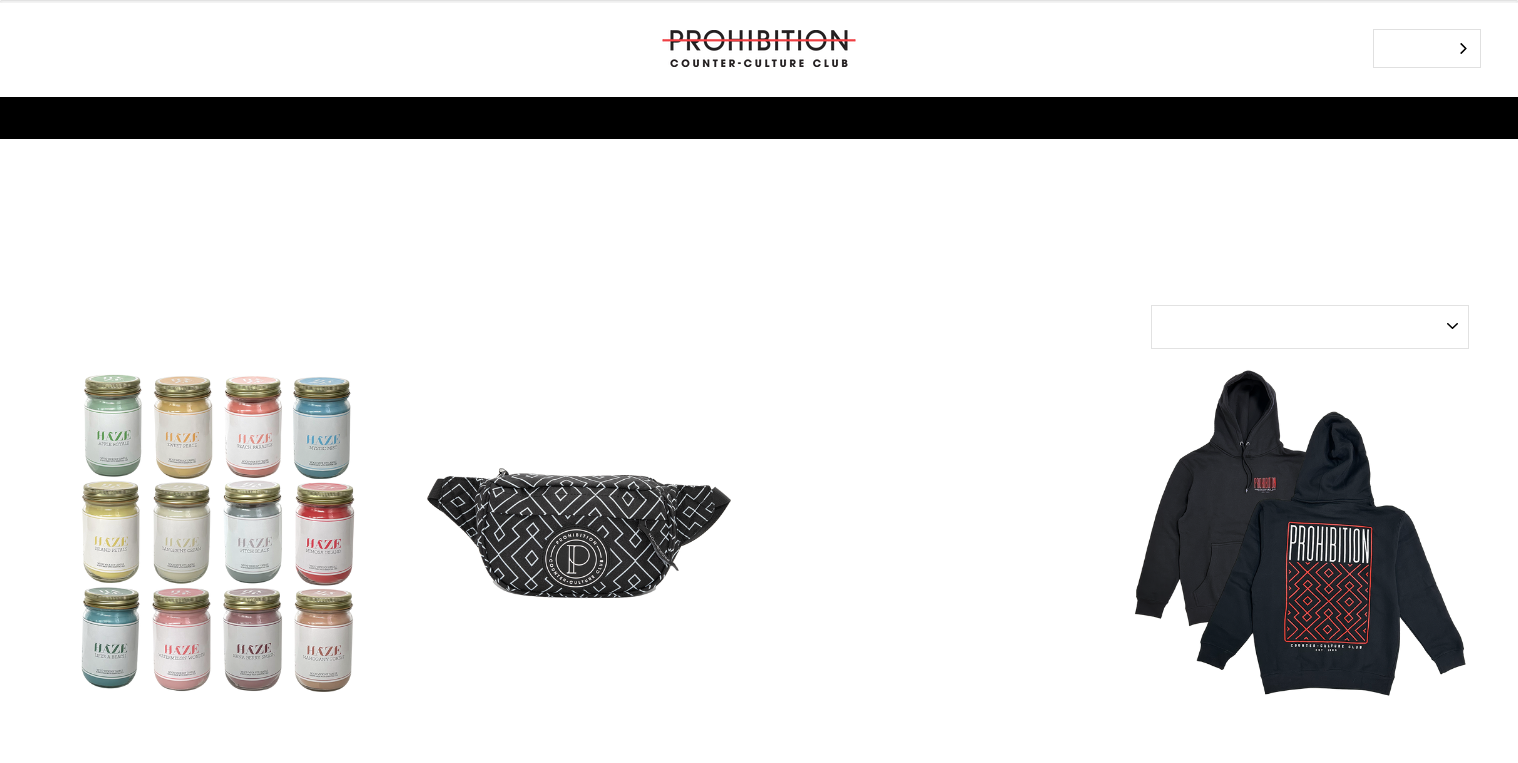 select on "best-selling" 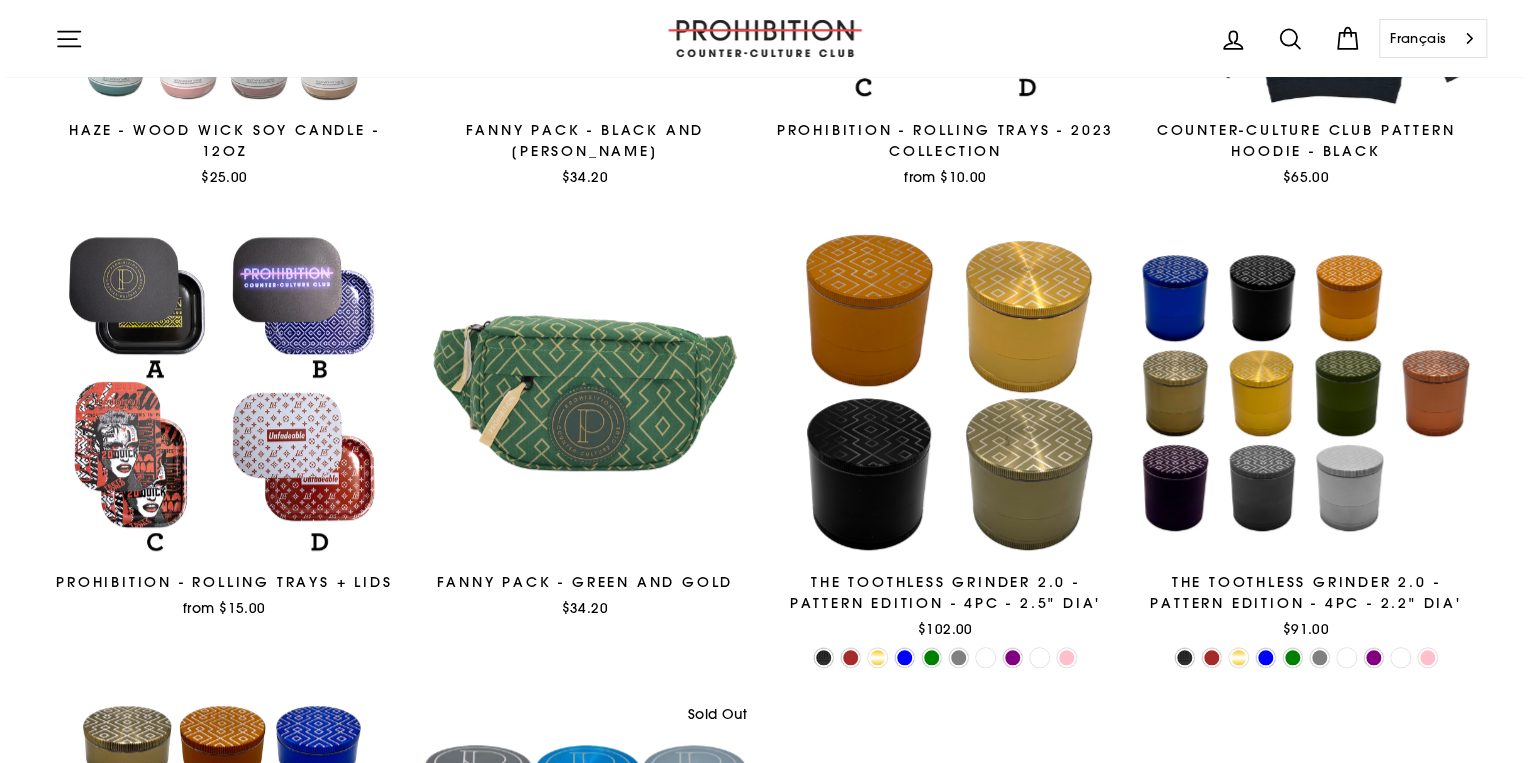 scroll, scrollTop: 0, scrollLeft: 0, axis: both 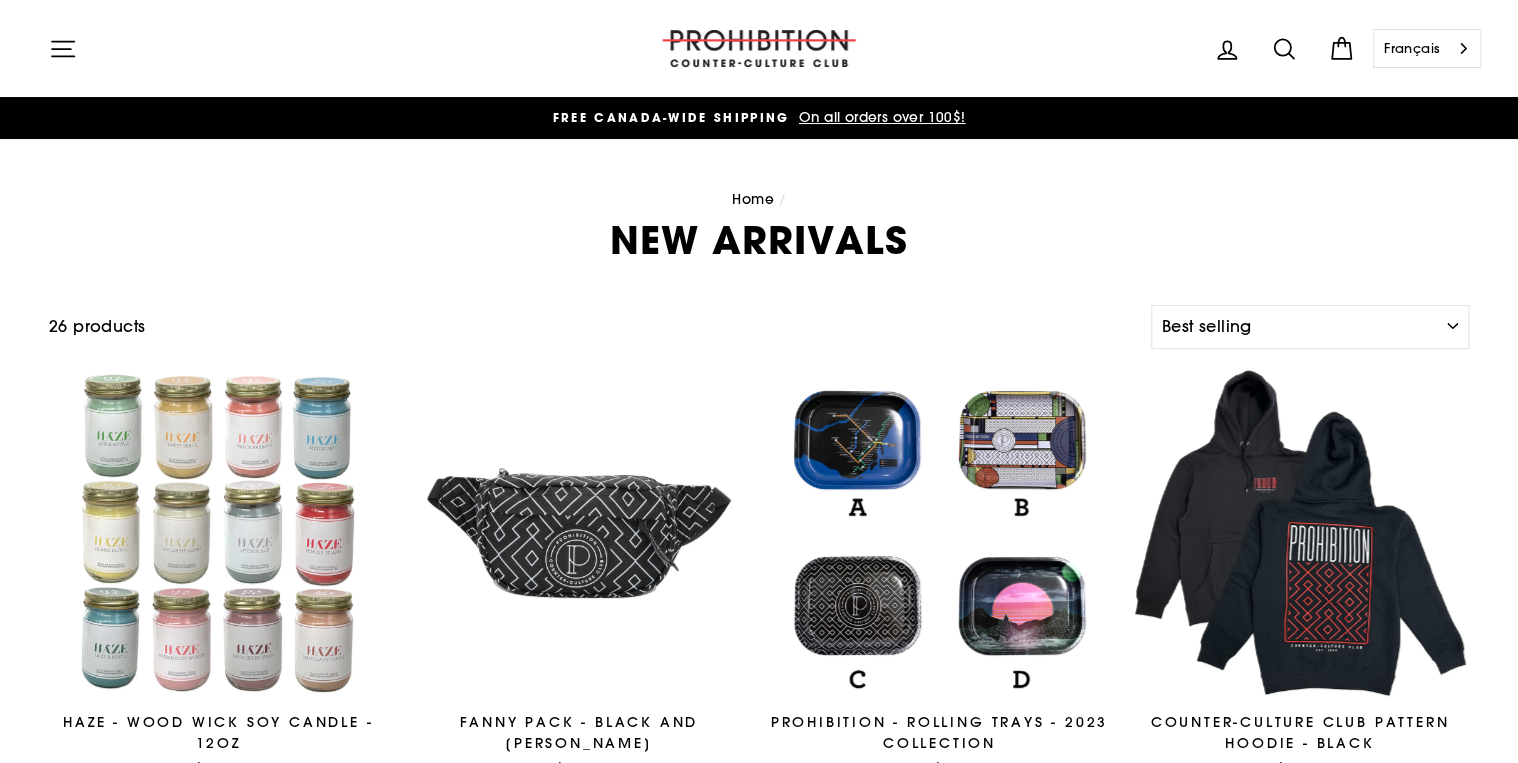 click 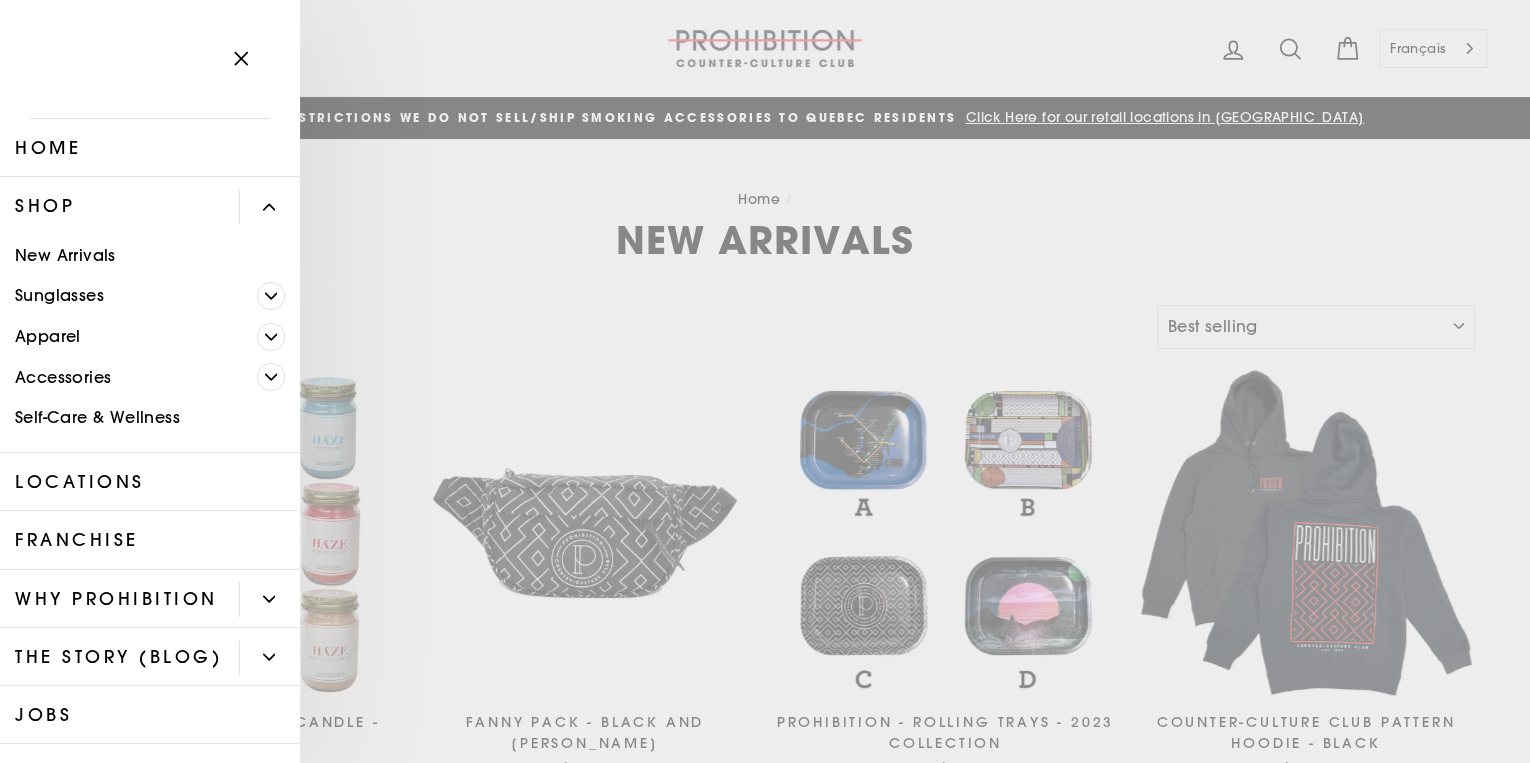 click on "Apparel" at bounding box center [128, 336] 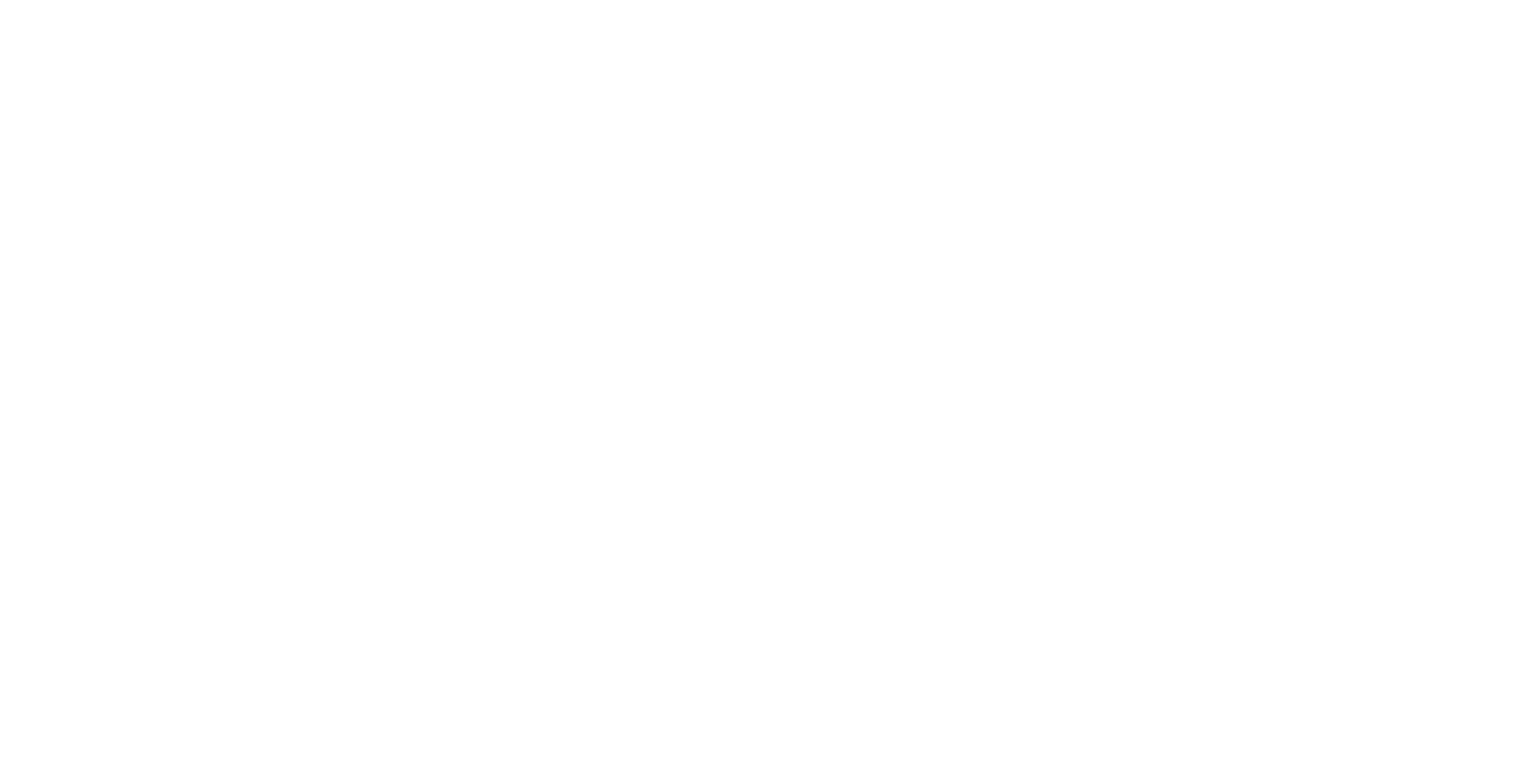 scroll, scrollTop: 0, scrollLeft: 0, axis: both 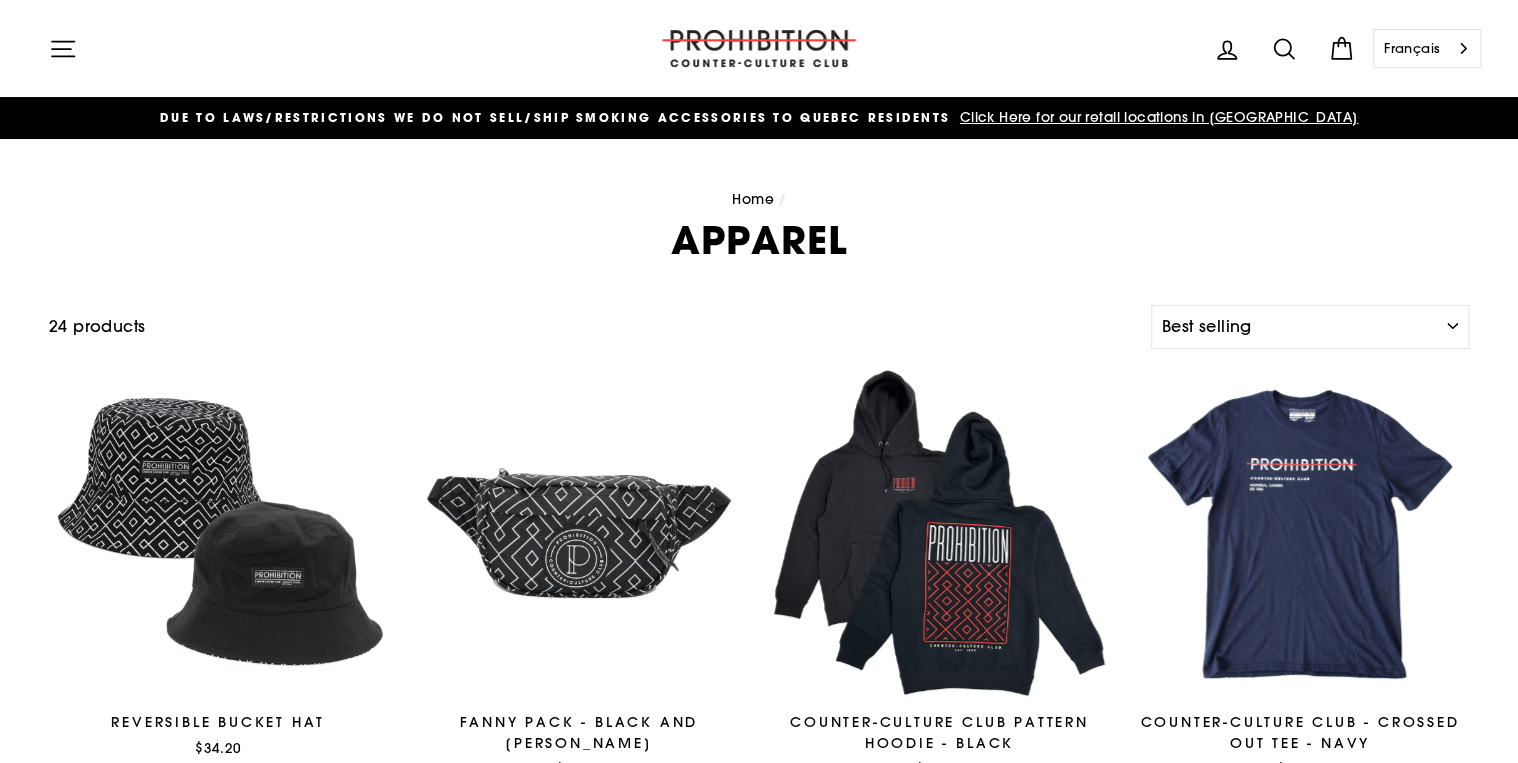 click 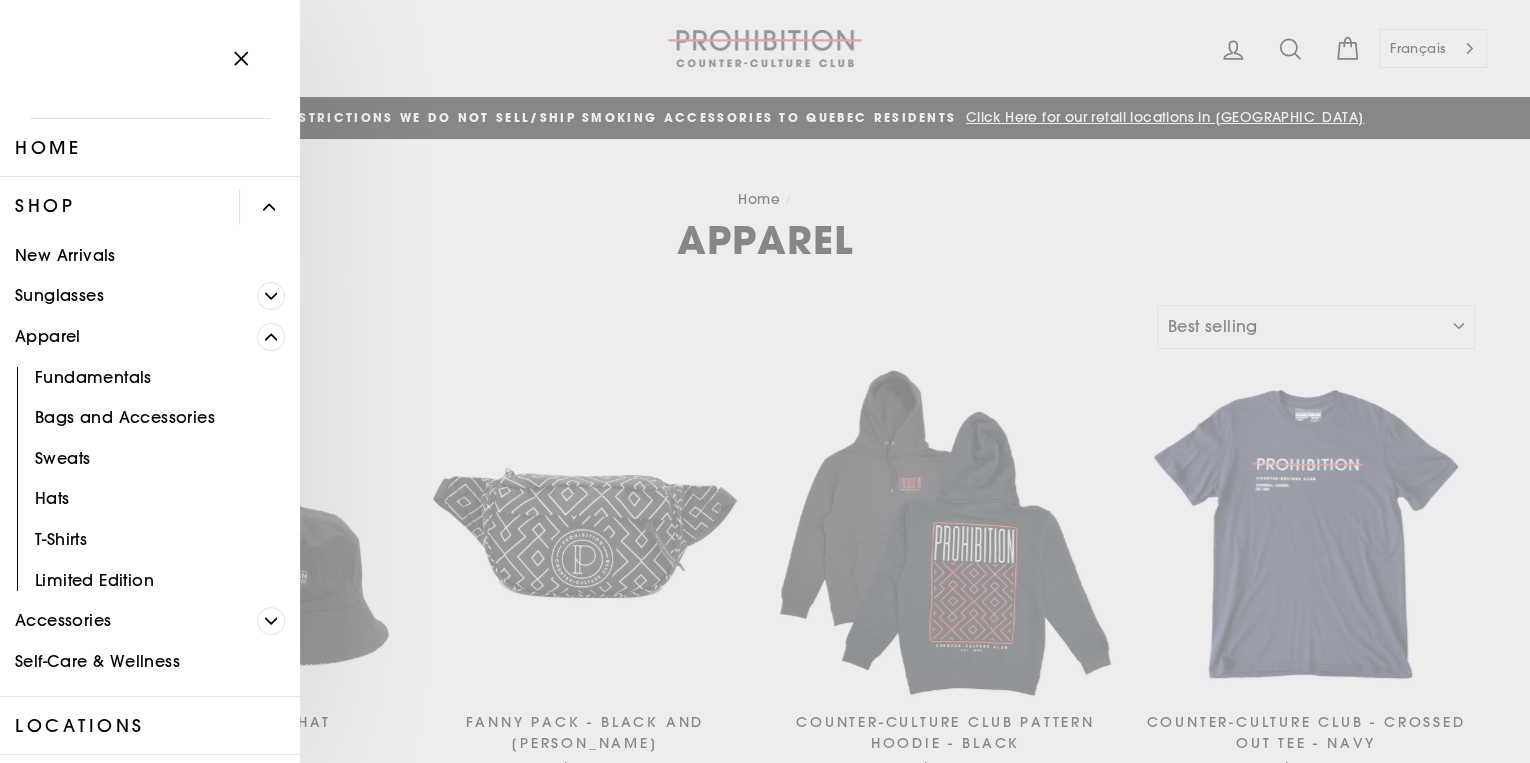 click 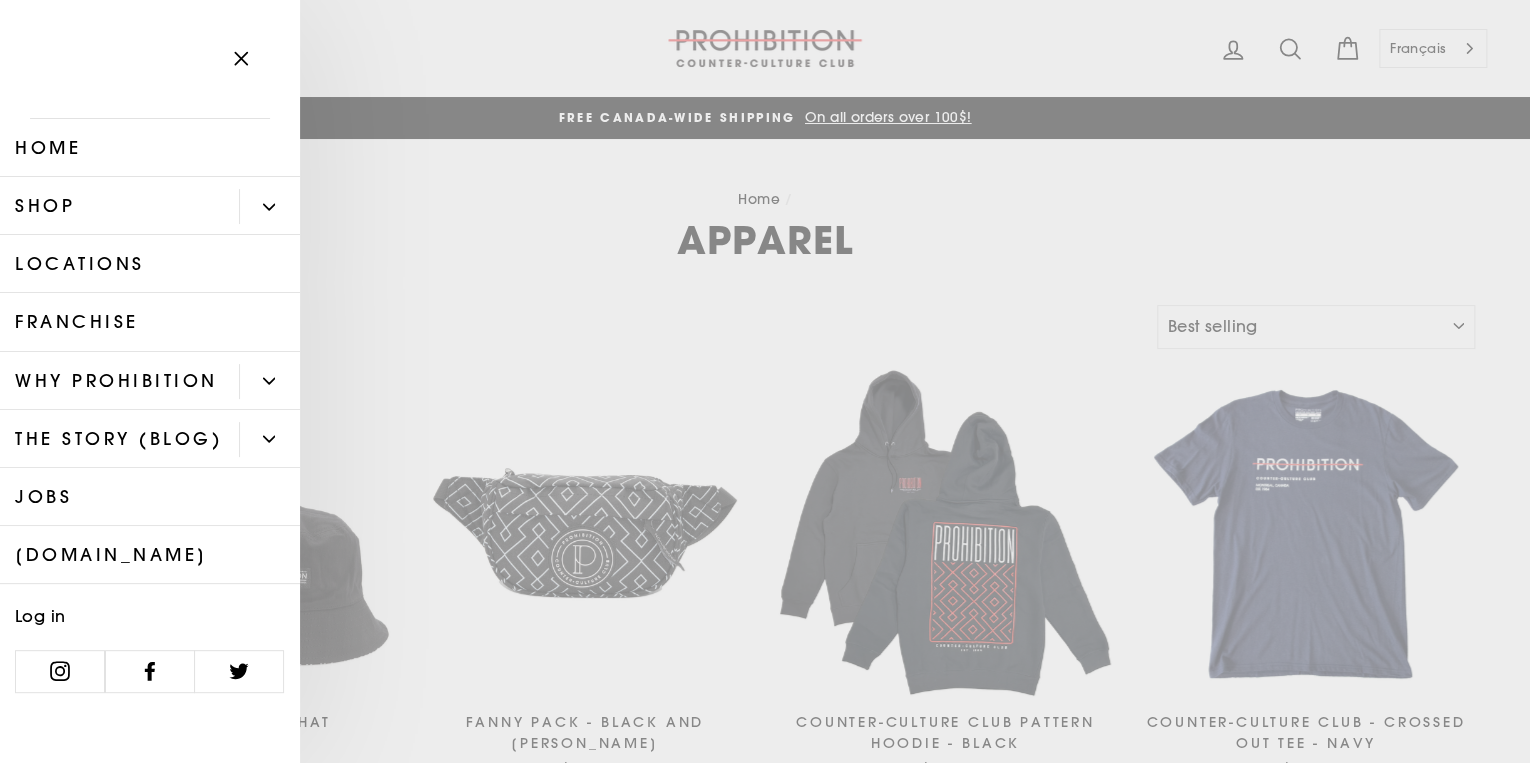 click at bounding box center (269, 206) 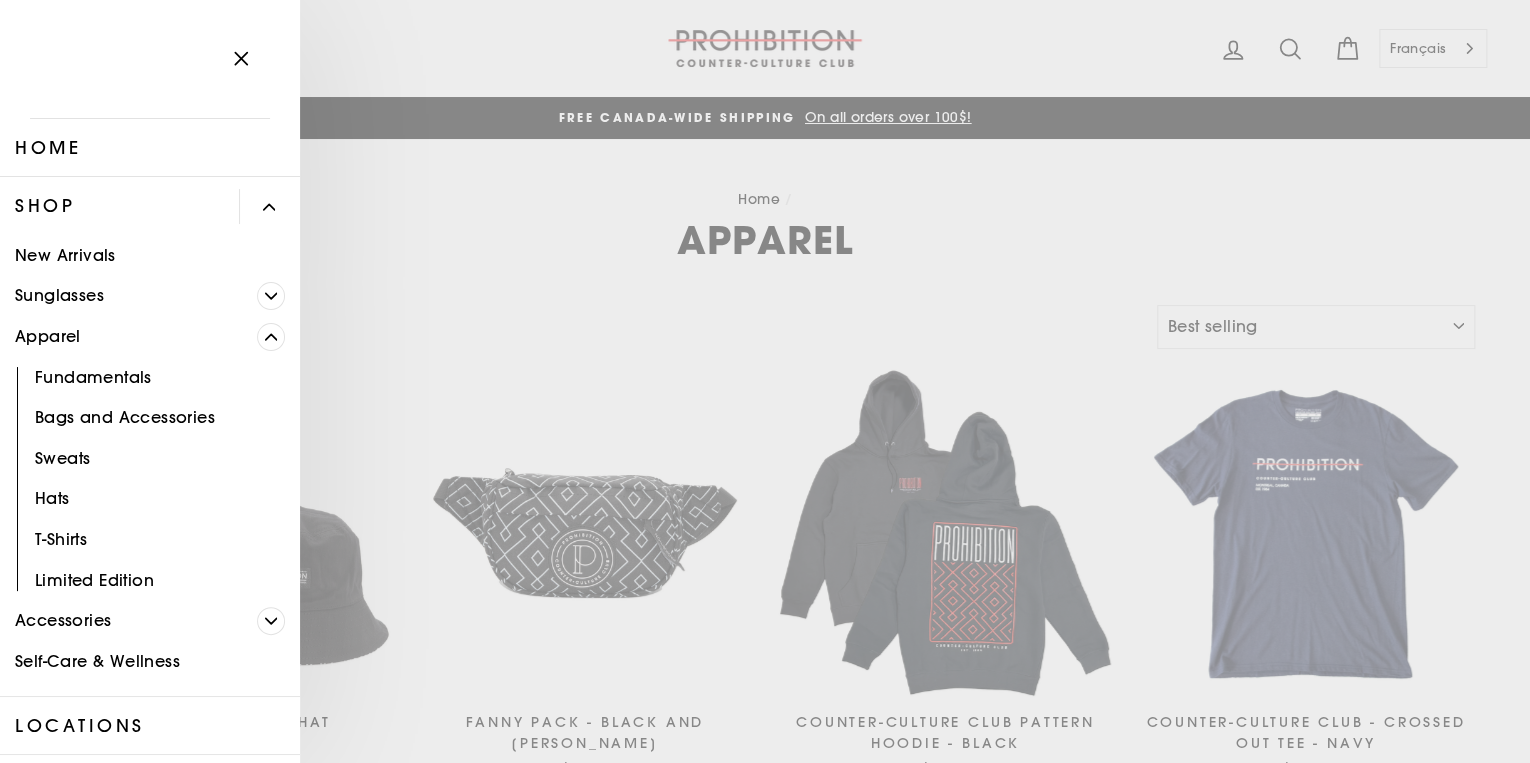 click 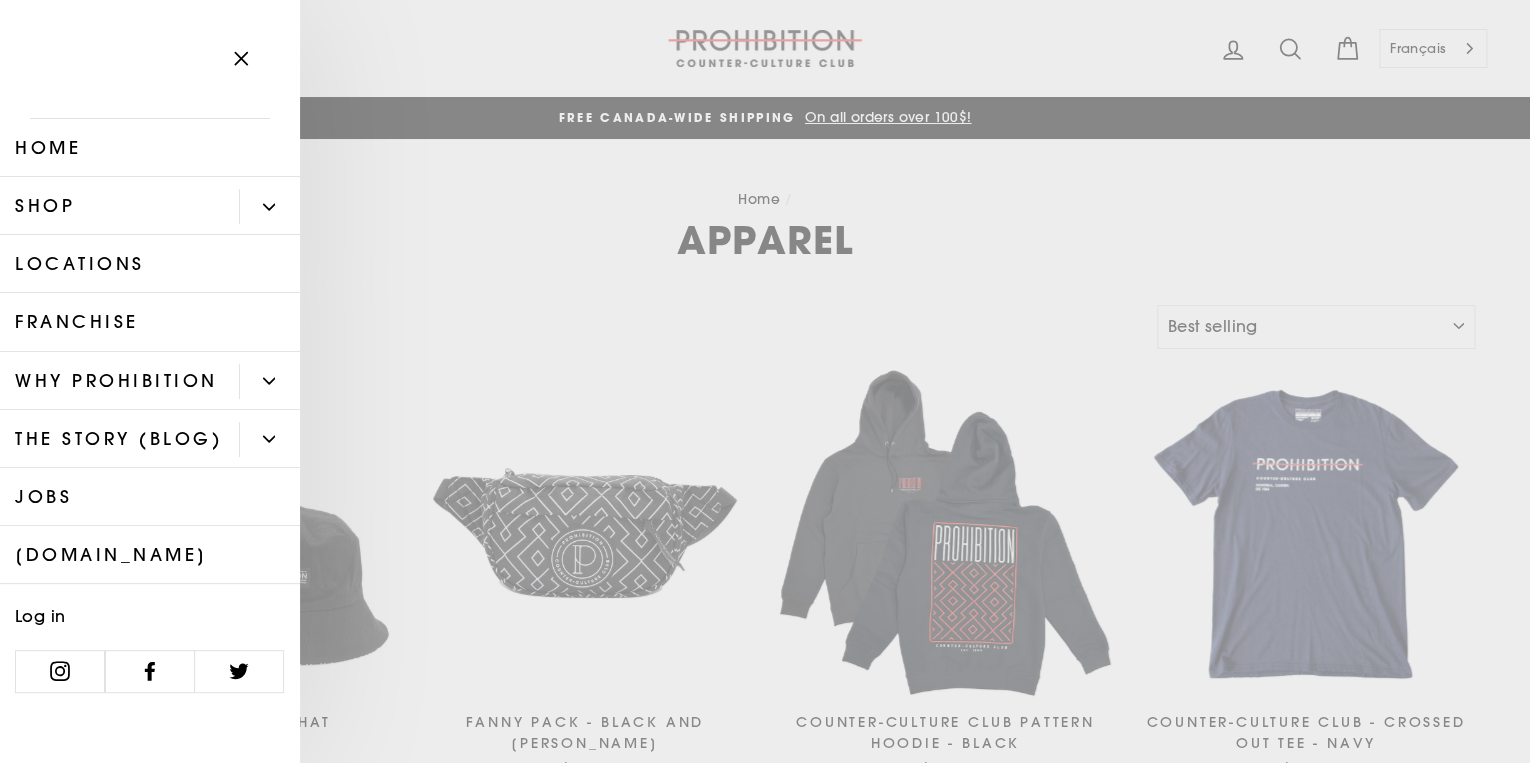click on "Locations" at bounding box center [150, 264] 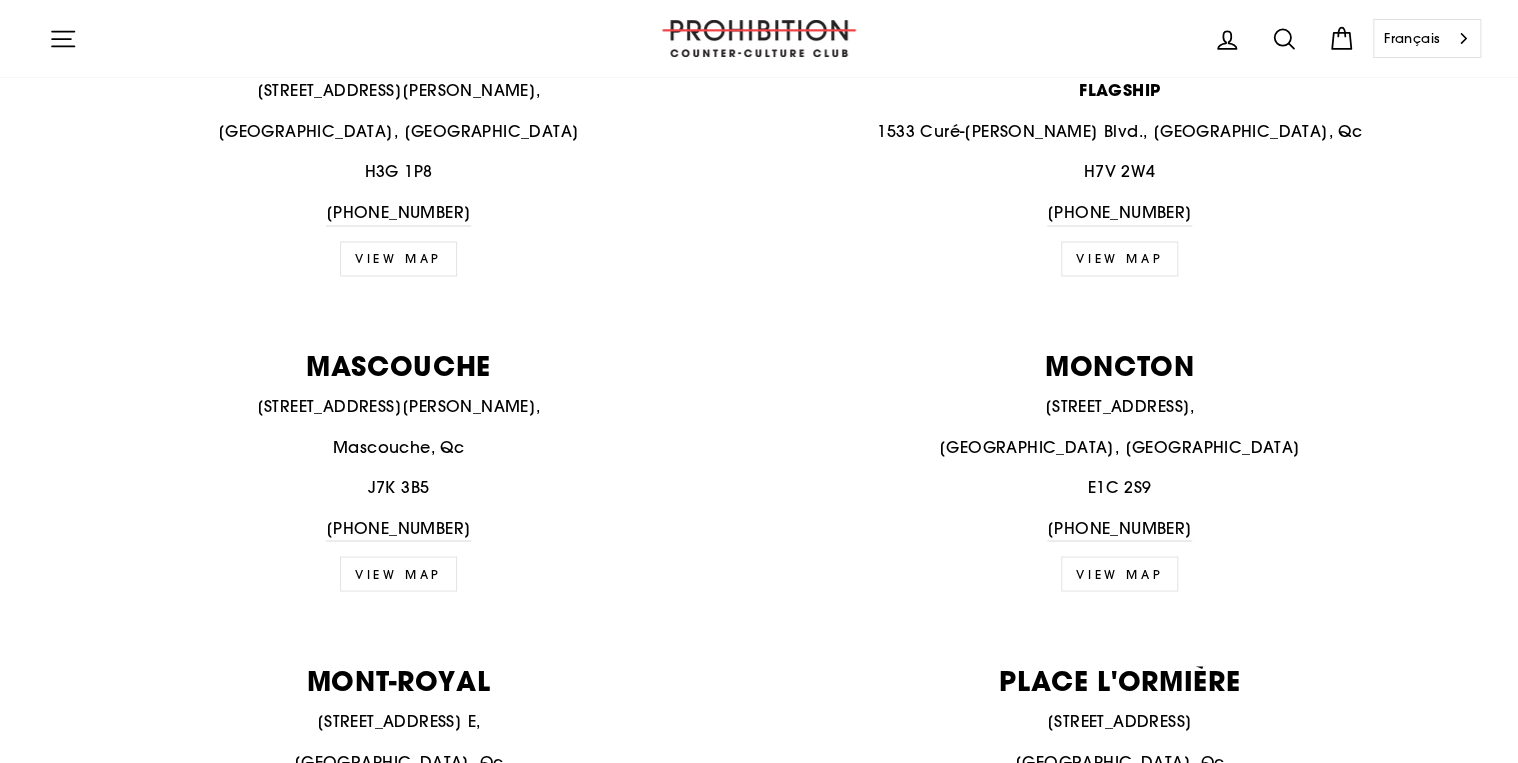 scroll, scrollTop: 1600, scrollLeft: 0, axis: vertical 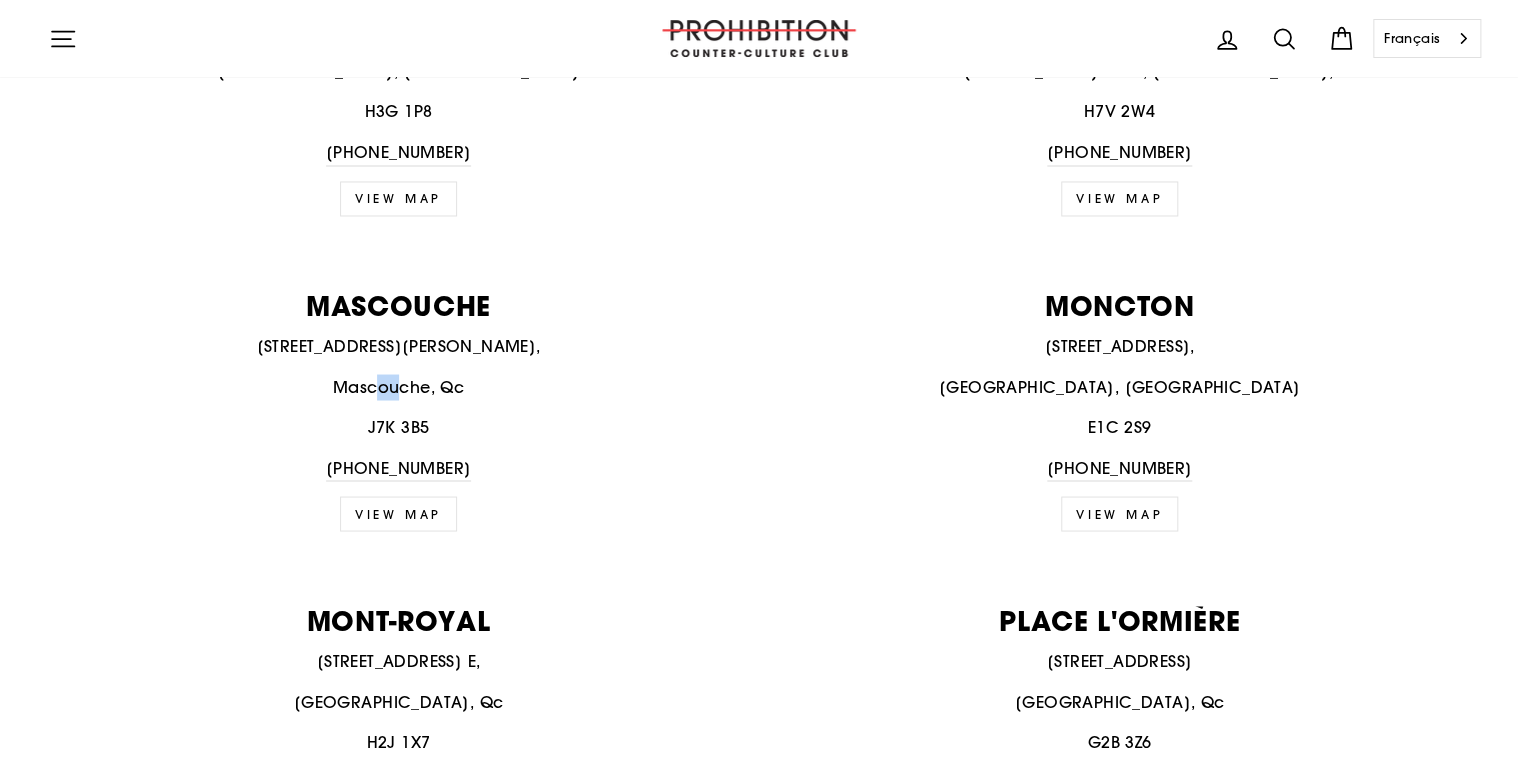 drag, startPoint x: 372, startPoint y: 388, endPoint x: 400, endPoint y: 394, distance: 28.635643 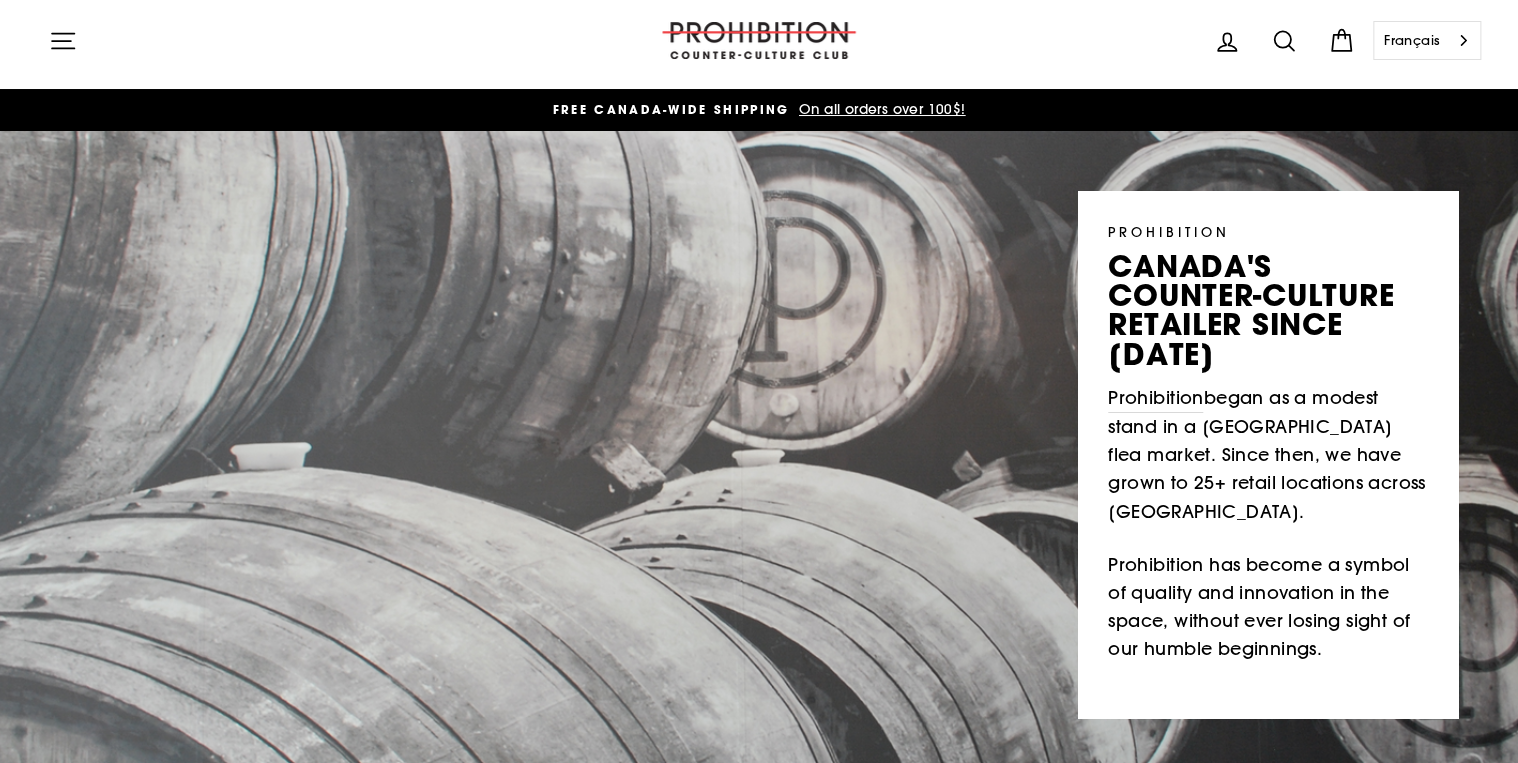 scroll, scrollTop: 0, scrollLeft: 0, axis: both 